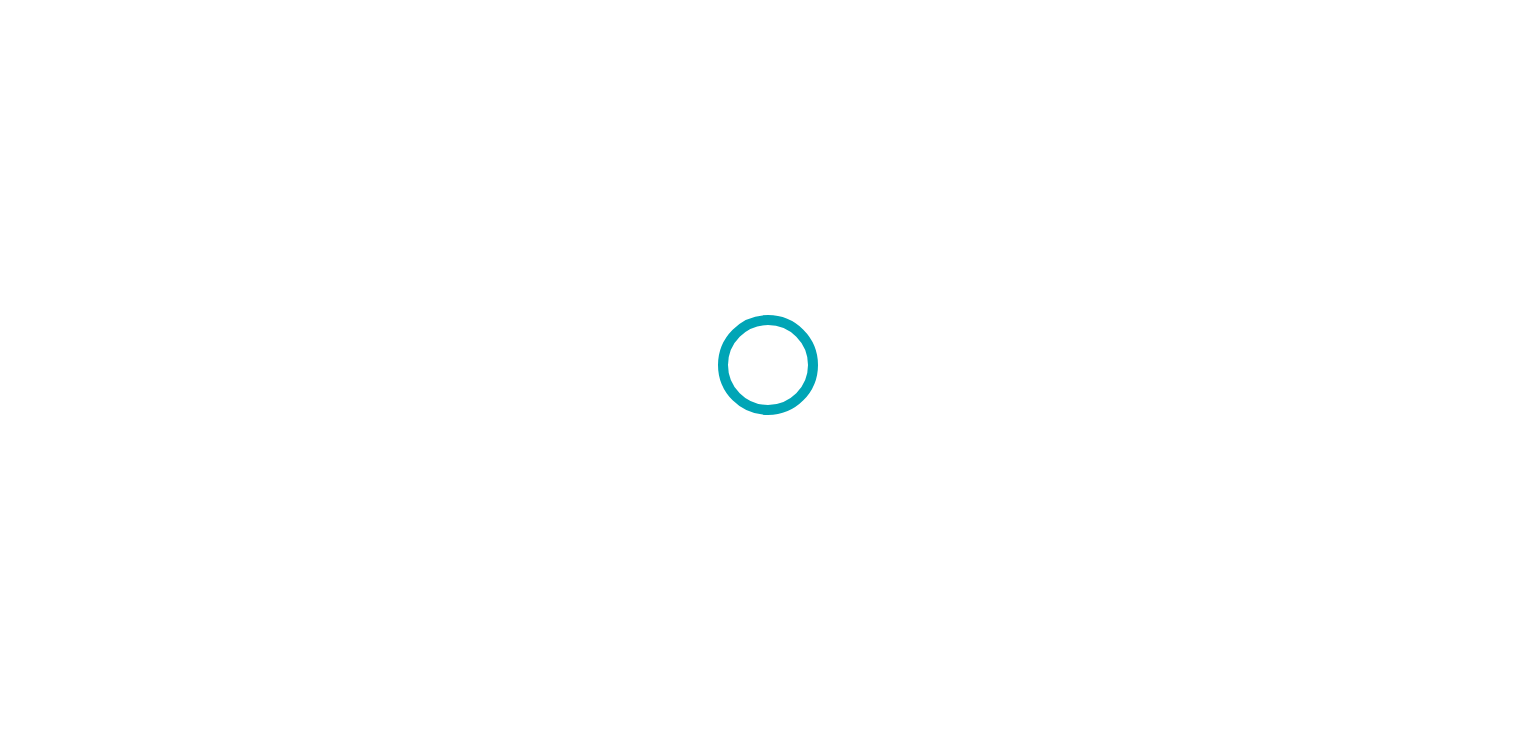 scroll, scrollTop: 0, scrollLeft: 0, axis: both 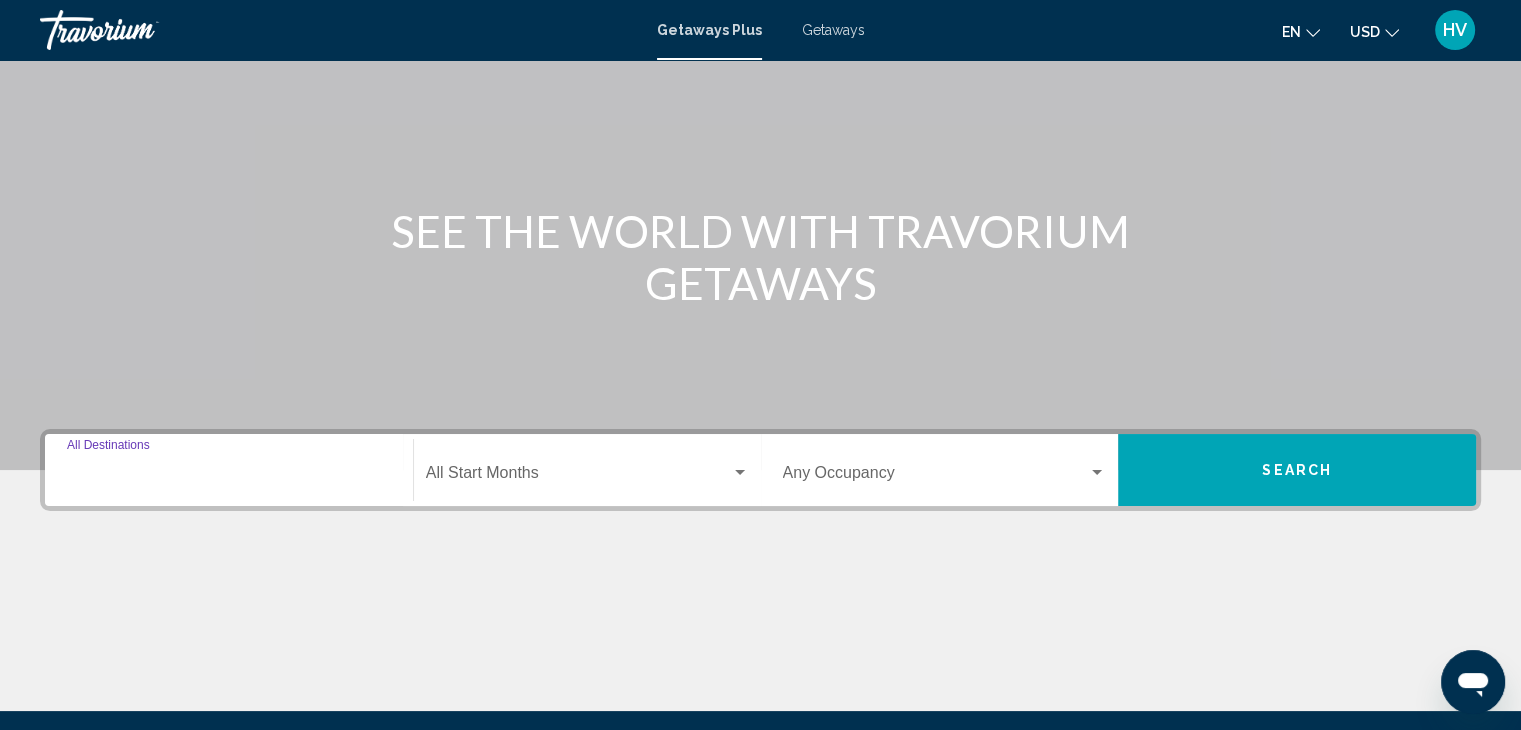click on "Destination All Destinations" at bounding box center (229, 477) 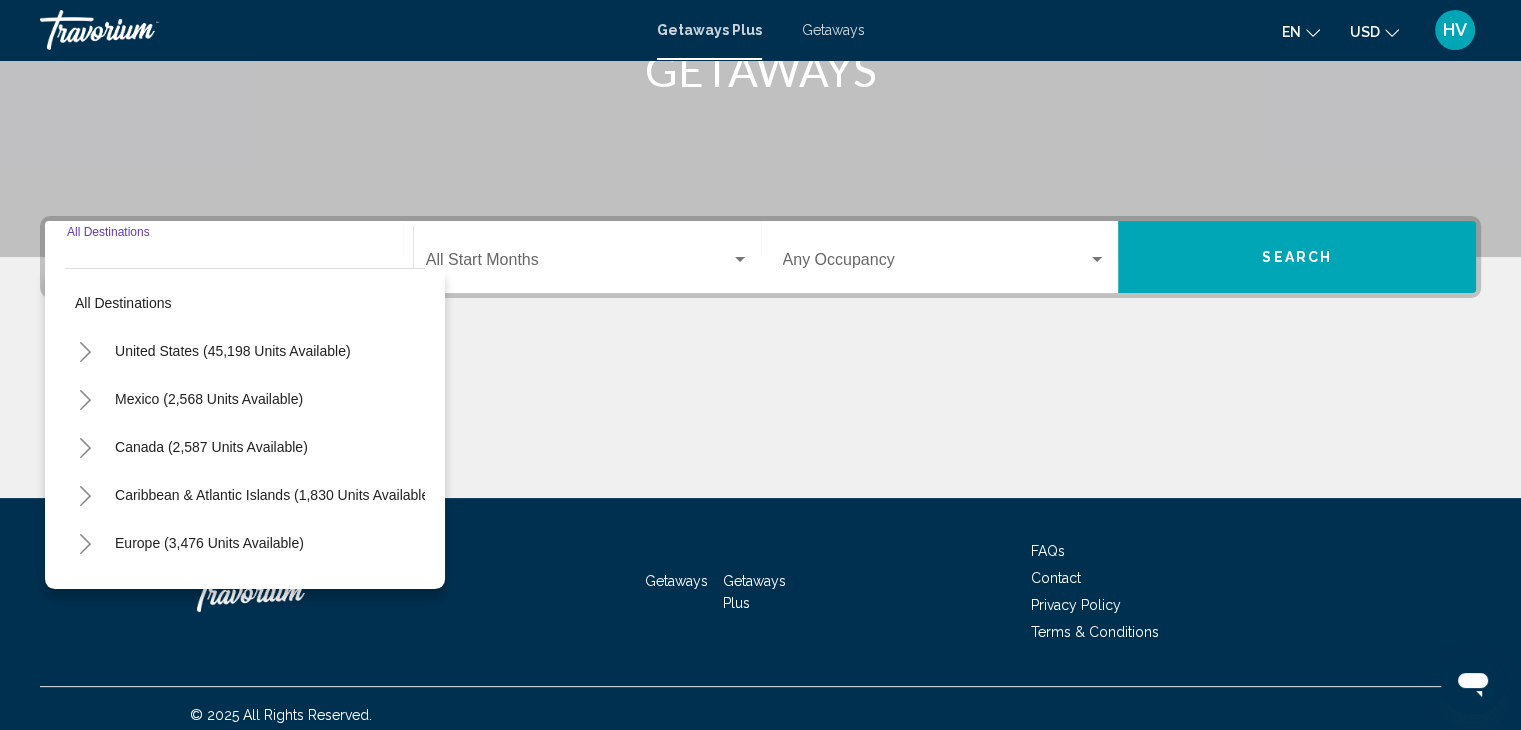 scroll, scrollTop: 356, scrollLeft: 0, axis: vertical 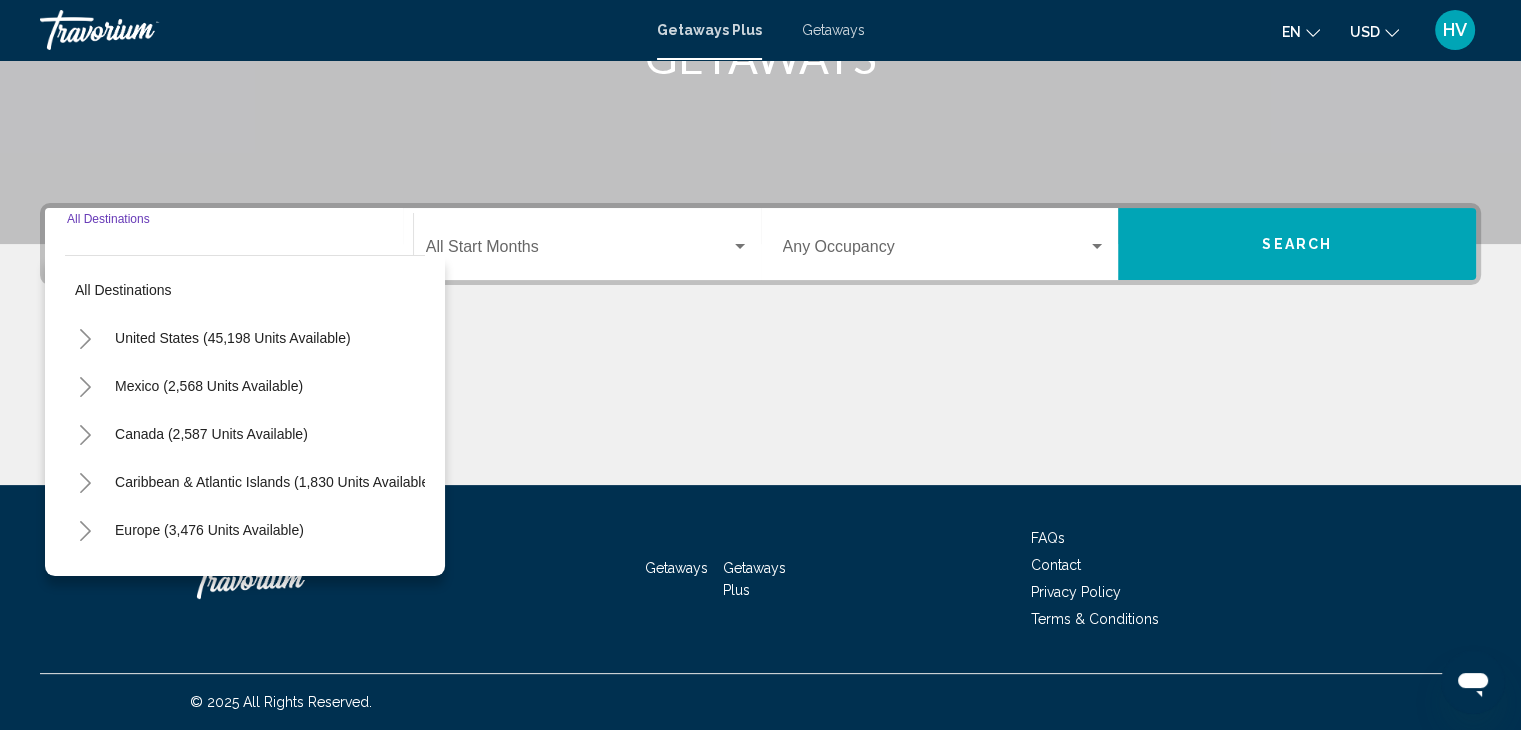 click at bounding box center (578, 251) 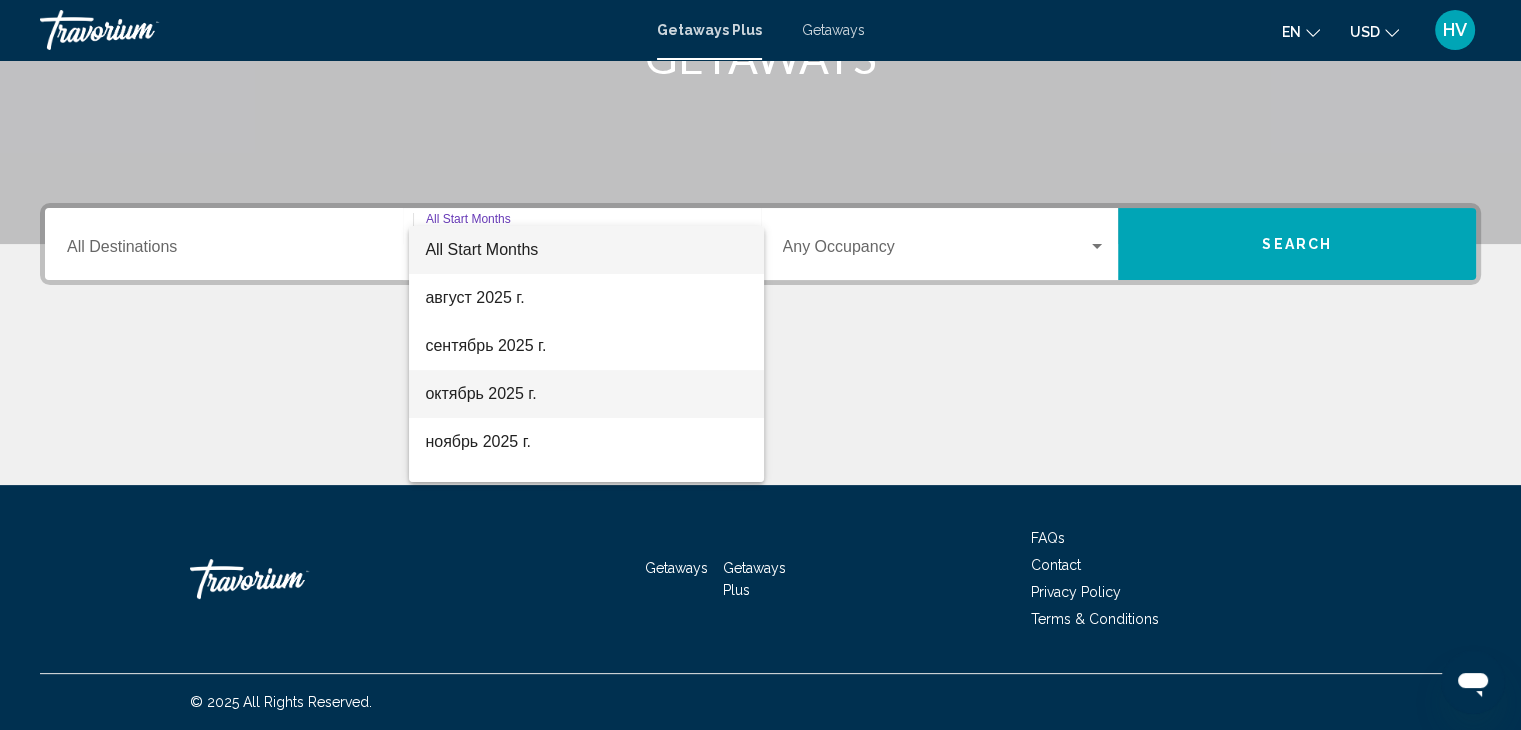click on "октябрь 2025 г." at bounding box center [586, 394] 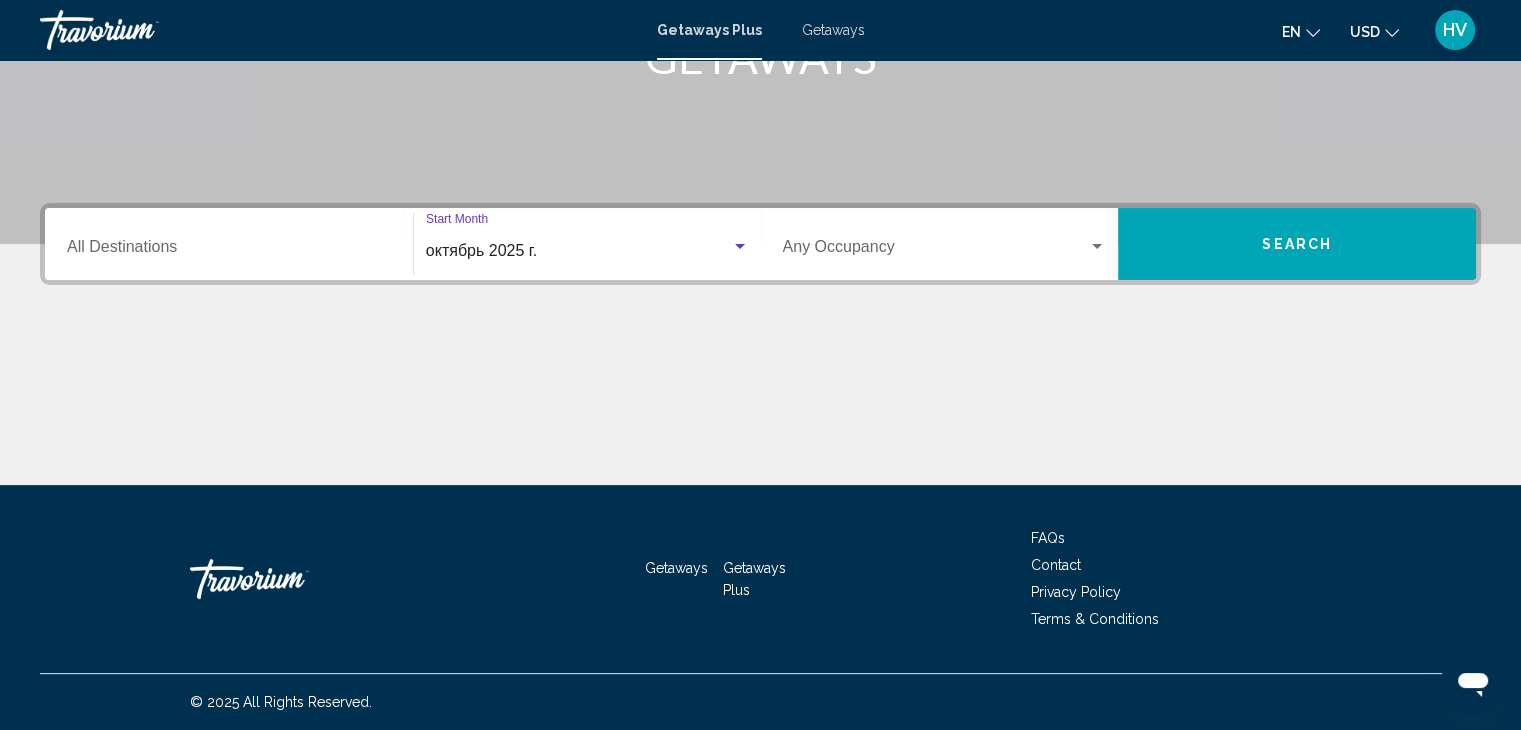 click on "Search" at bounding box center (1297, 244) 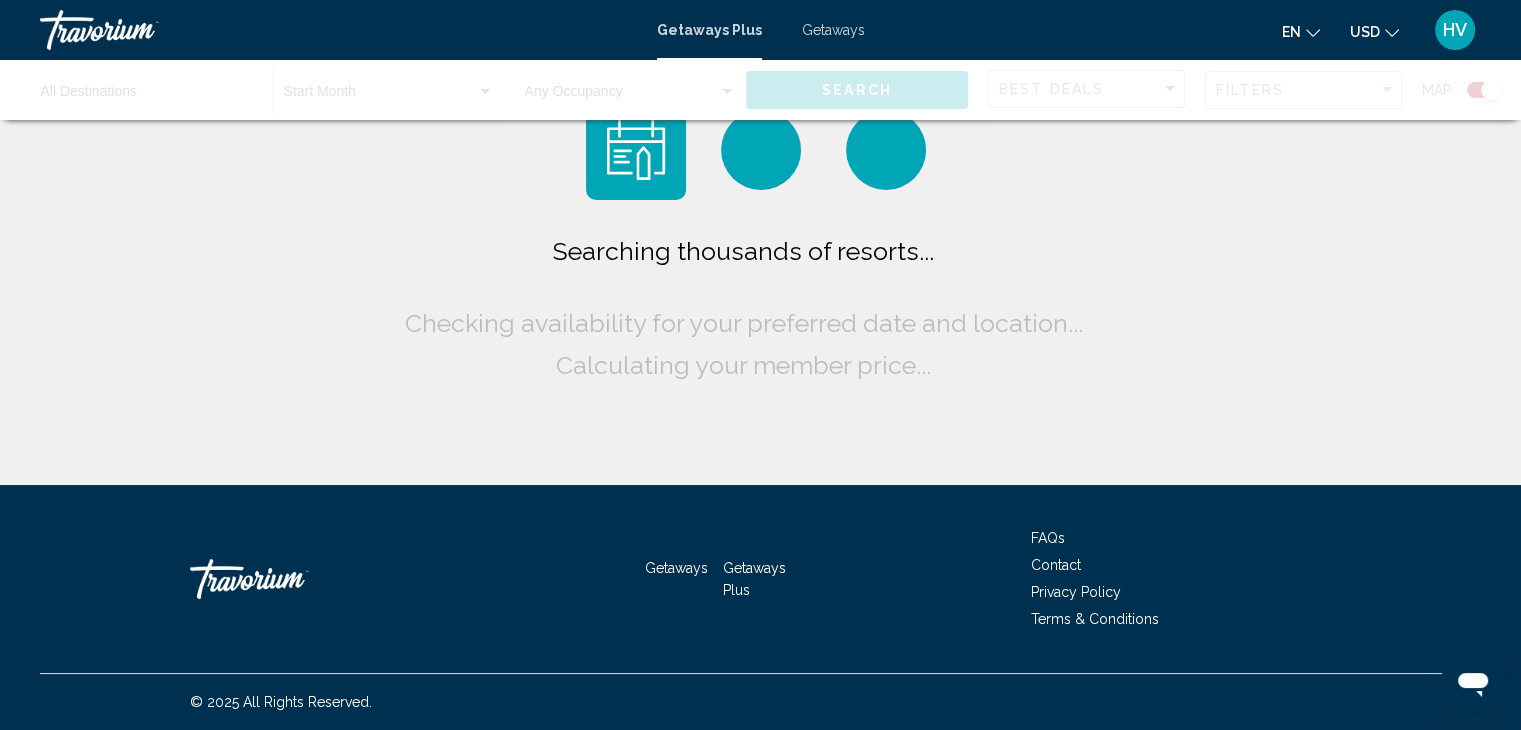 scroll, scrollTop: 0, scrollLeft: 0, axis: both 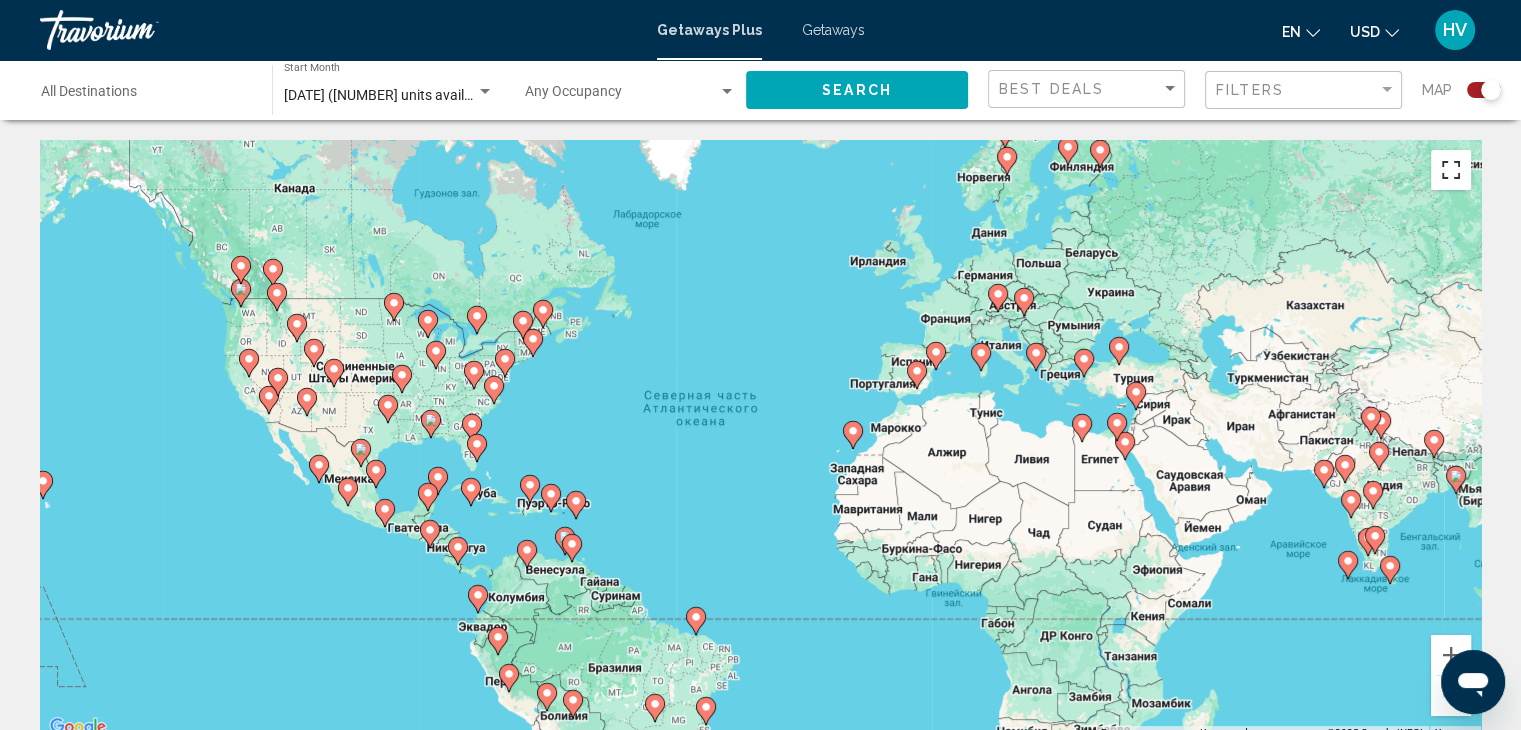 click at bounding box center [1451, 170] 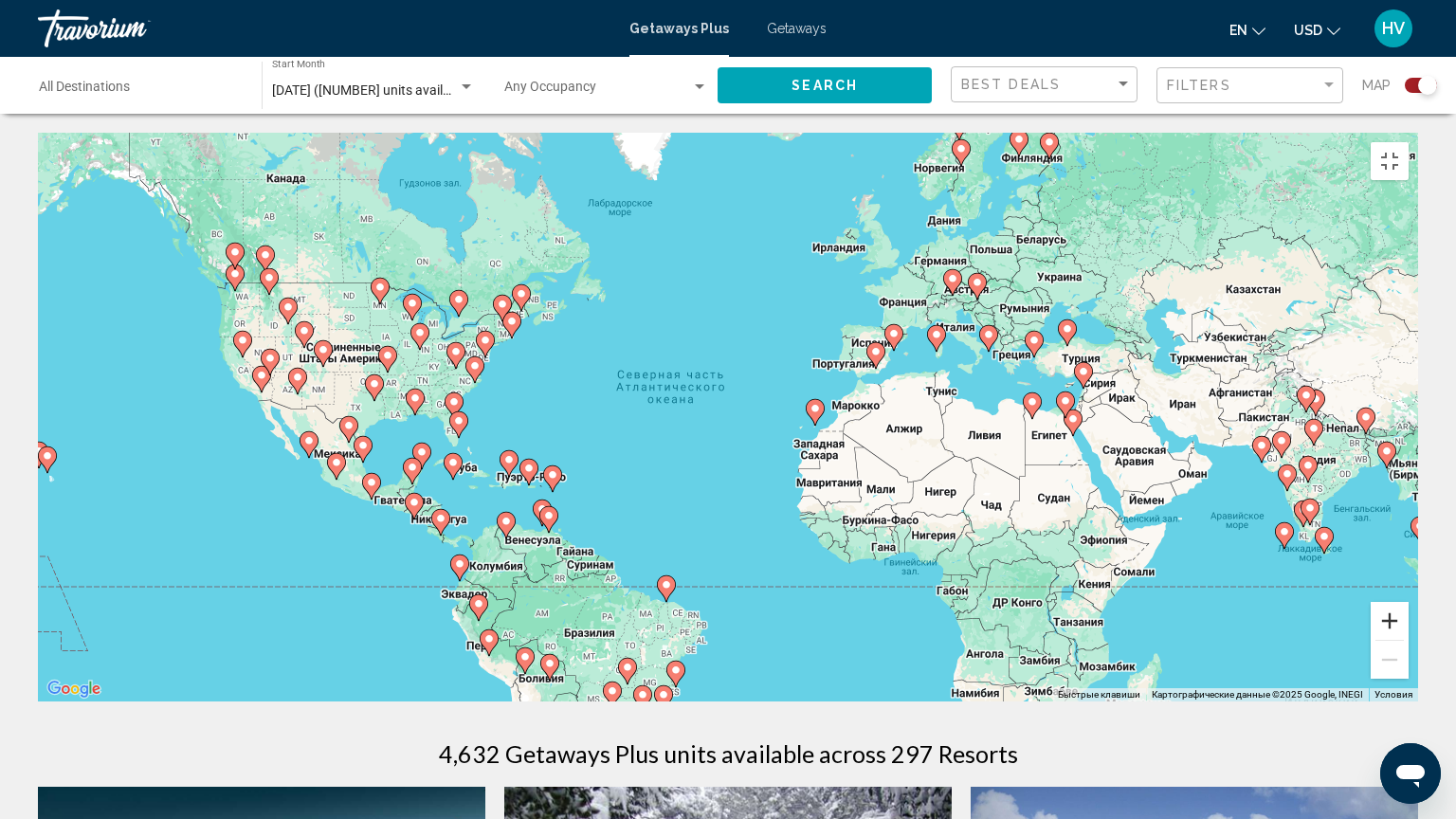 click at bounding box center (1390, 621) 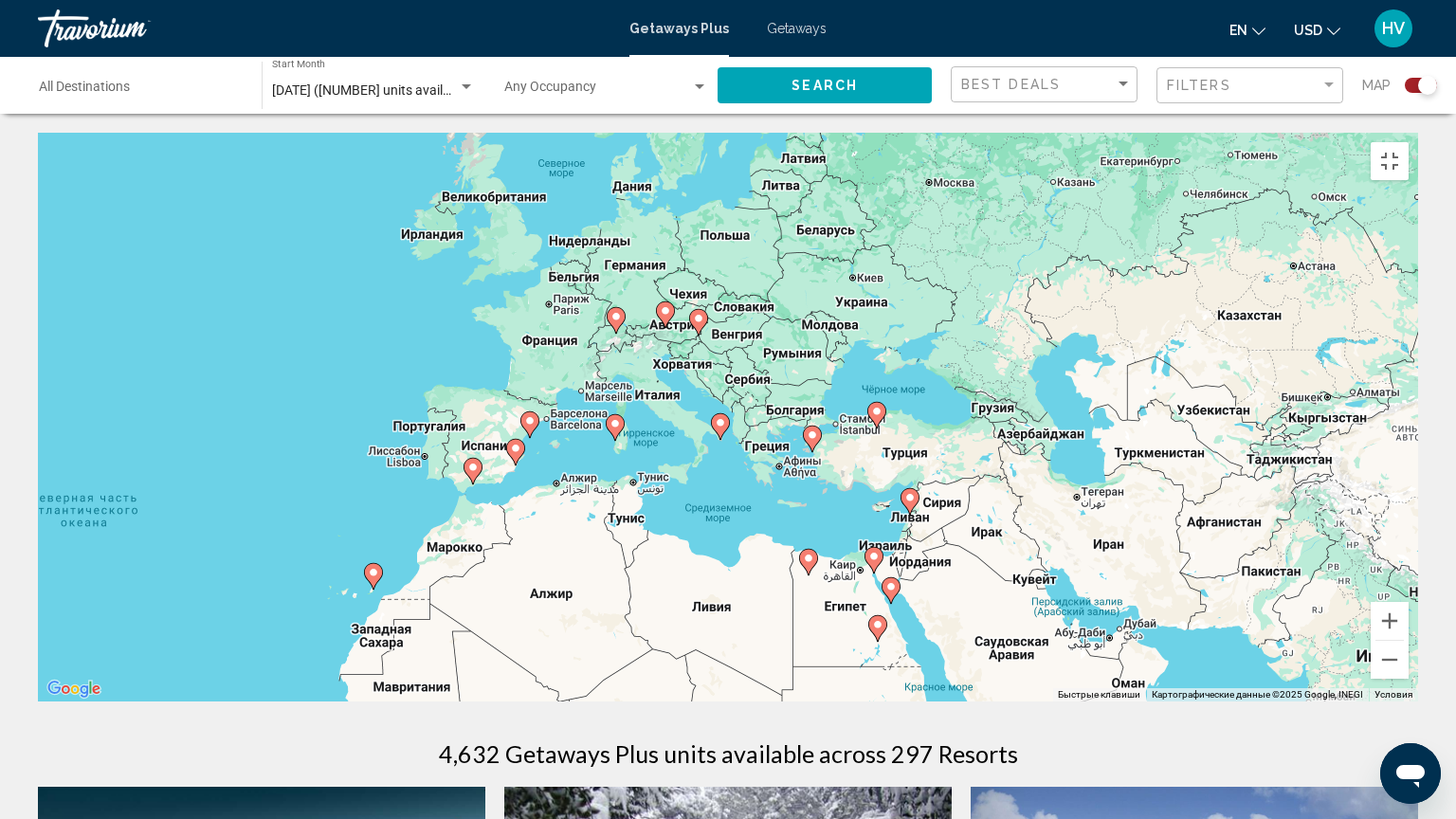 drag, startPoint x: 1308, startPoint y: 358, endPoint x: 769, endPoint y: 514, distance: 561.1212 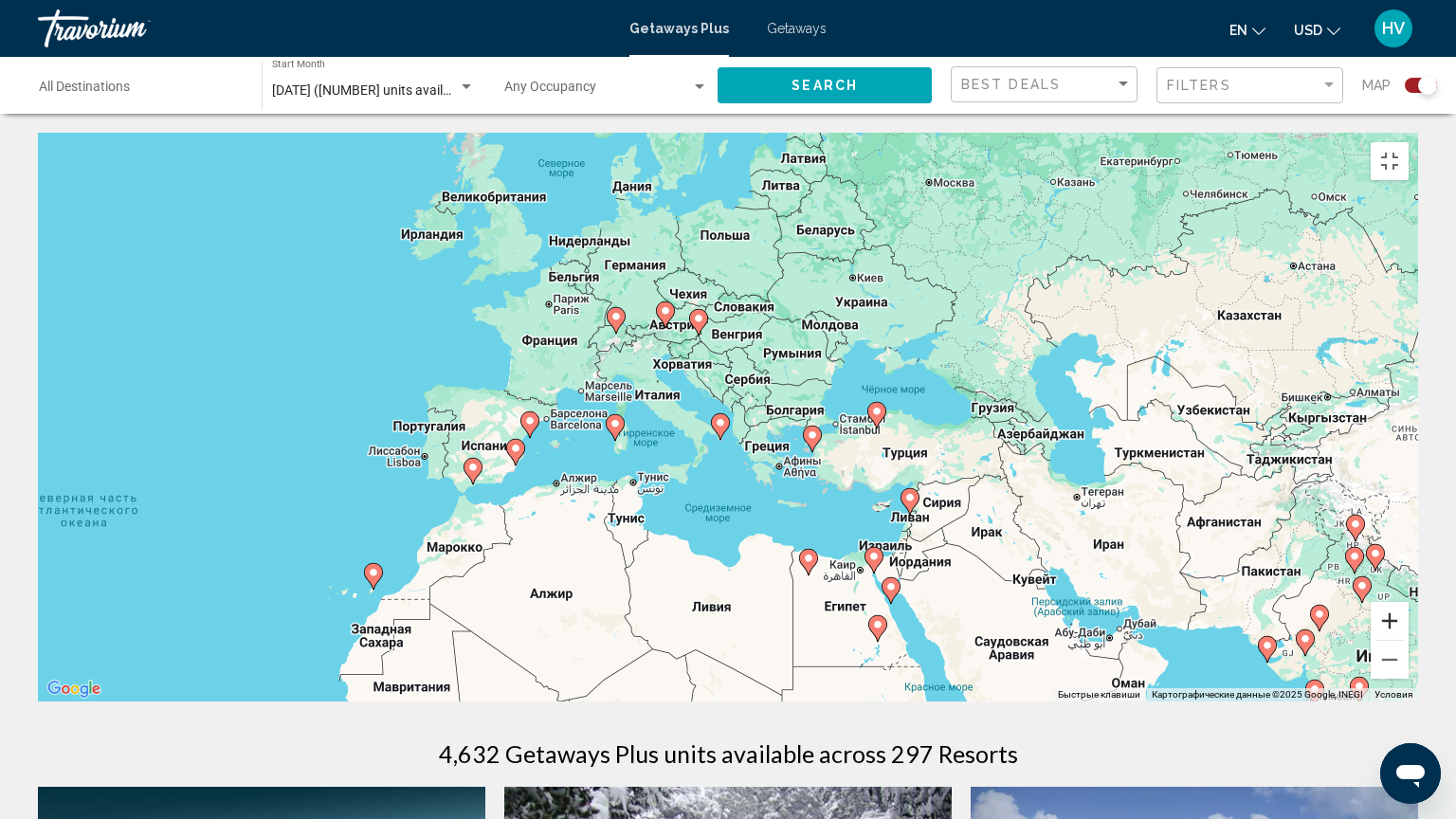 click at bounding box center [1390, 621] 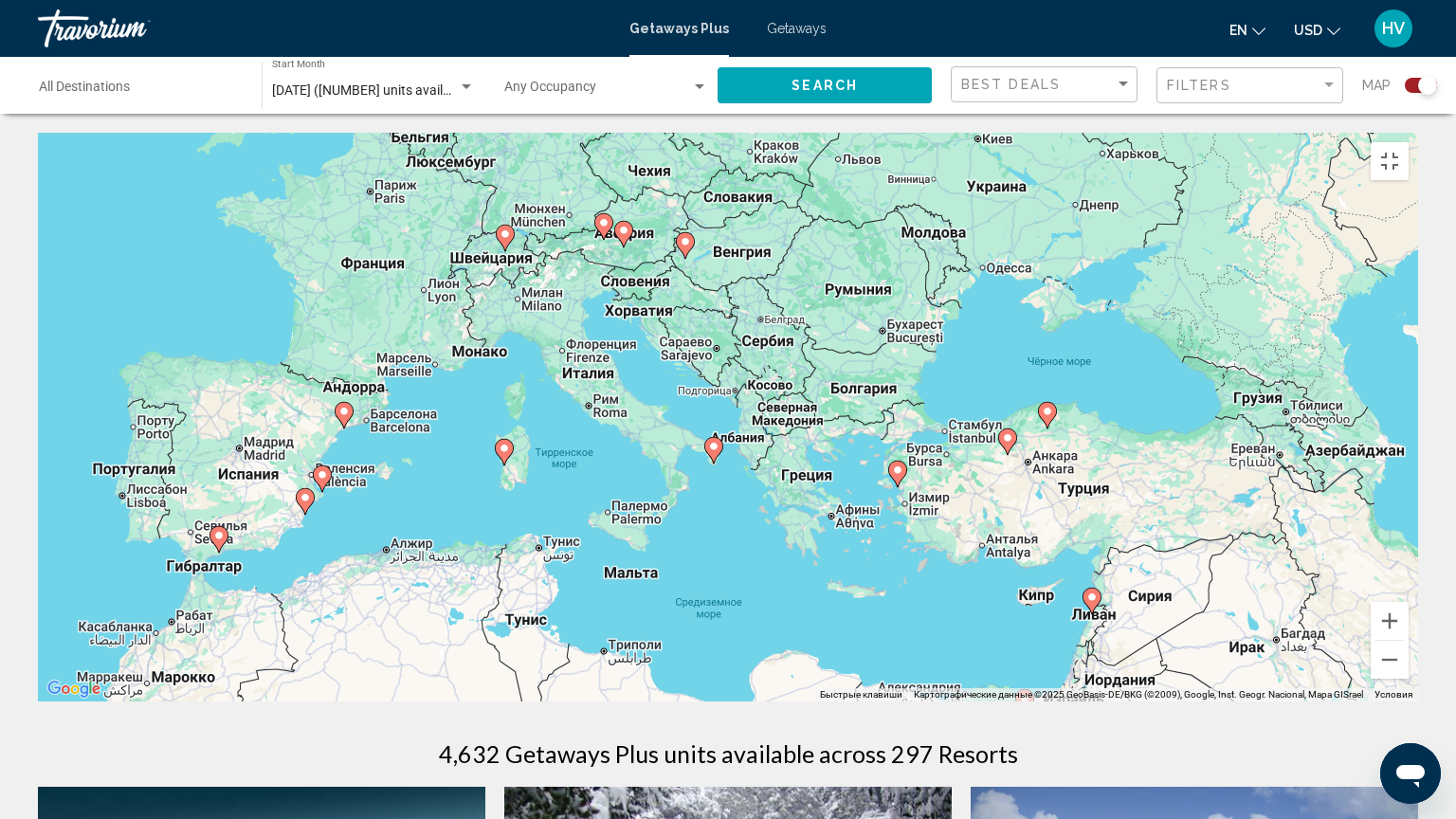 click 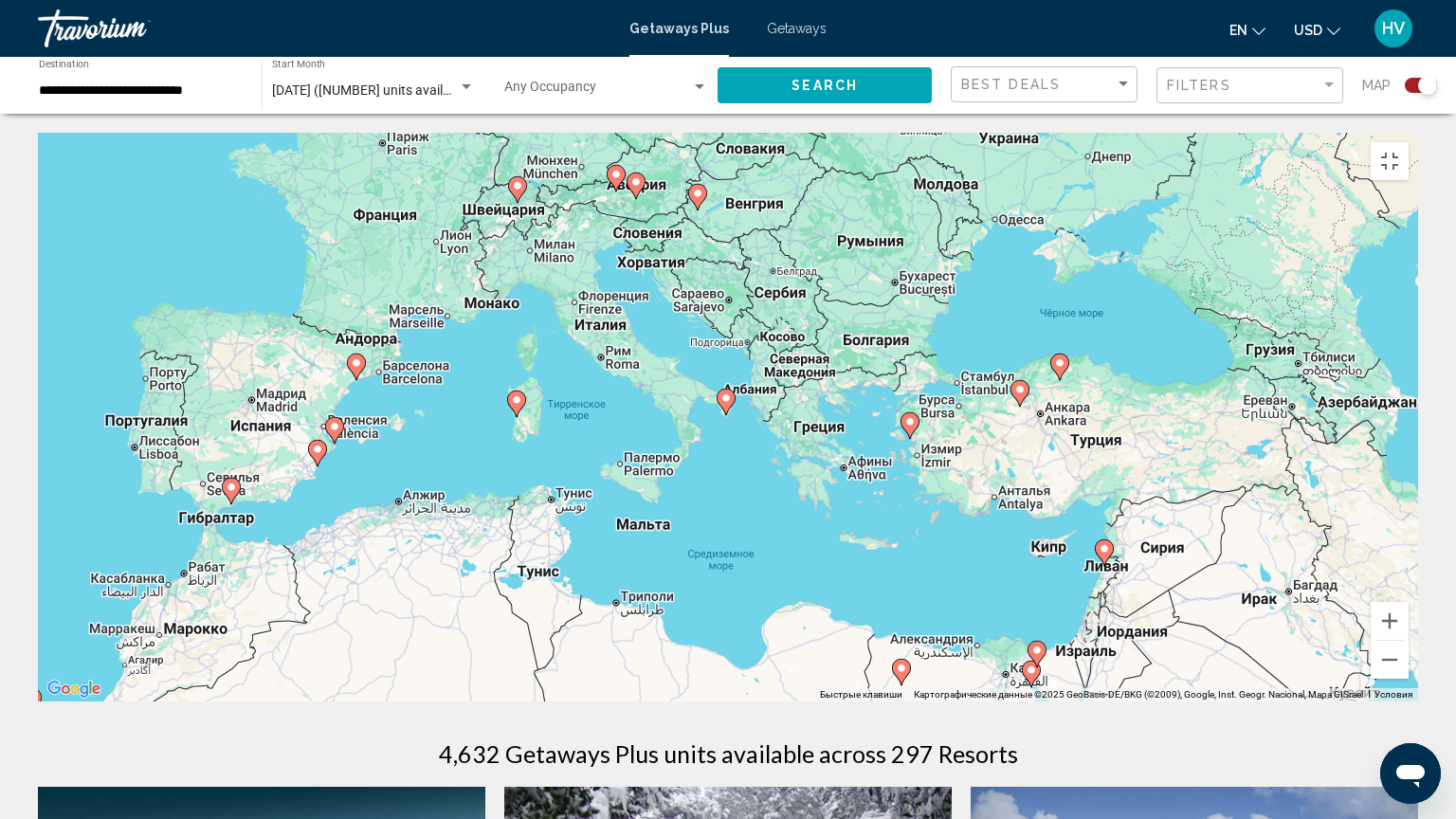 click 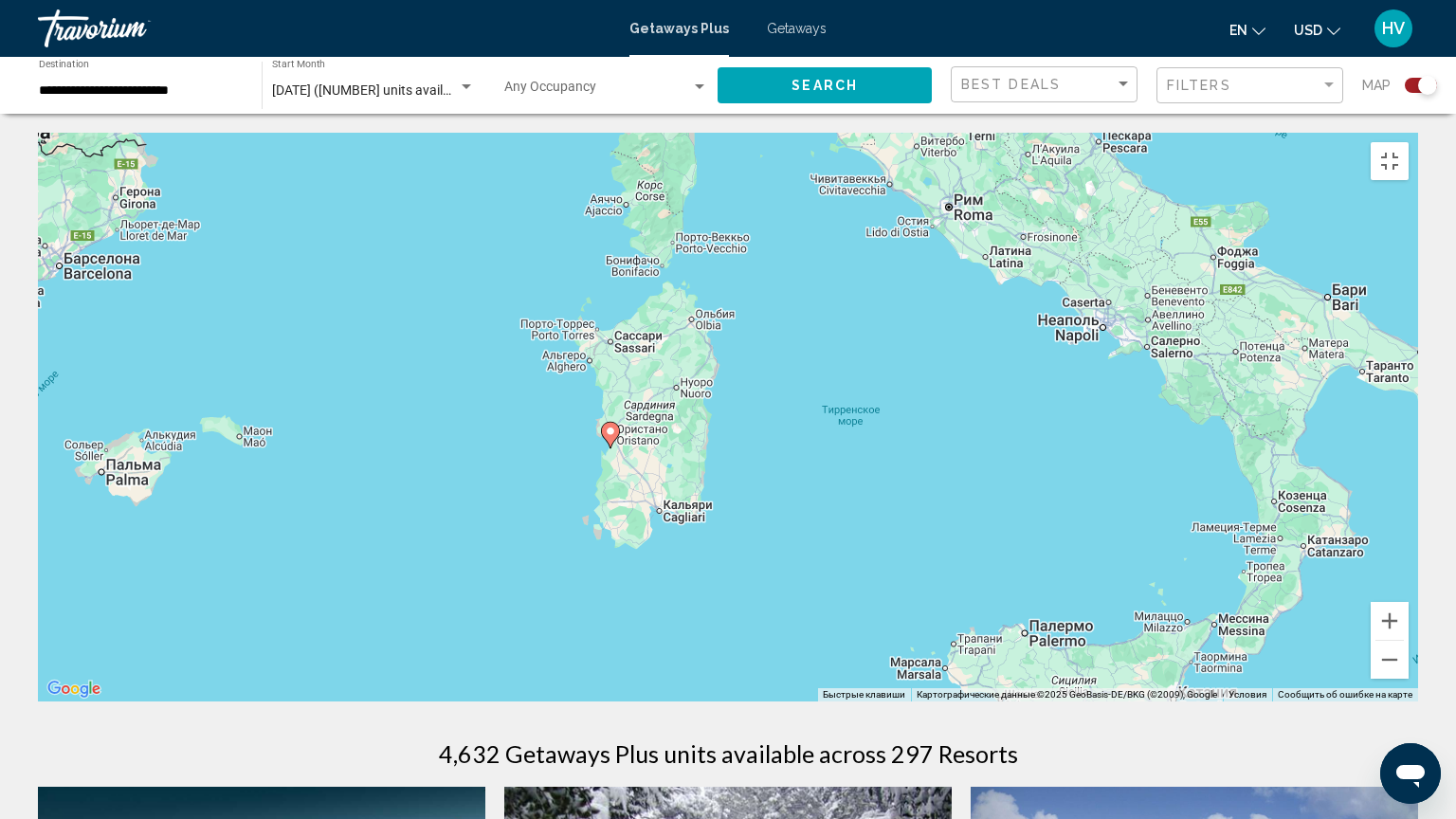 drag, startPoint x: 398, startPoint y: 395, endPoint x: 1135, endPoint y: 425, distance: 737.61033 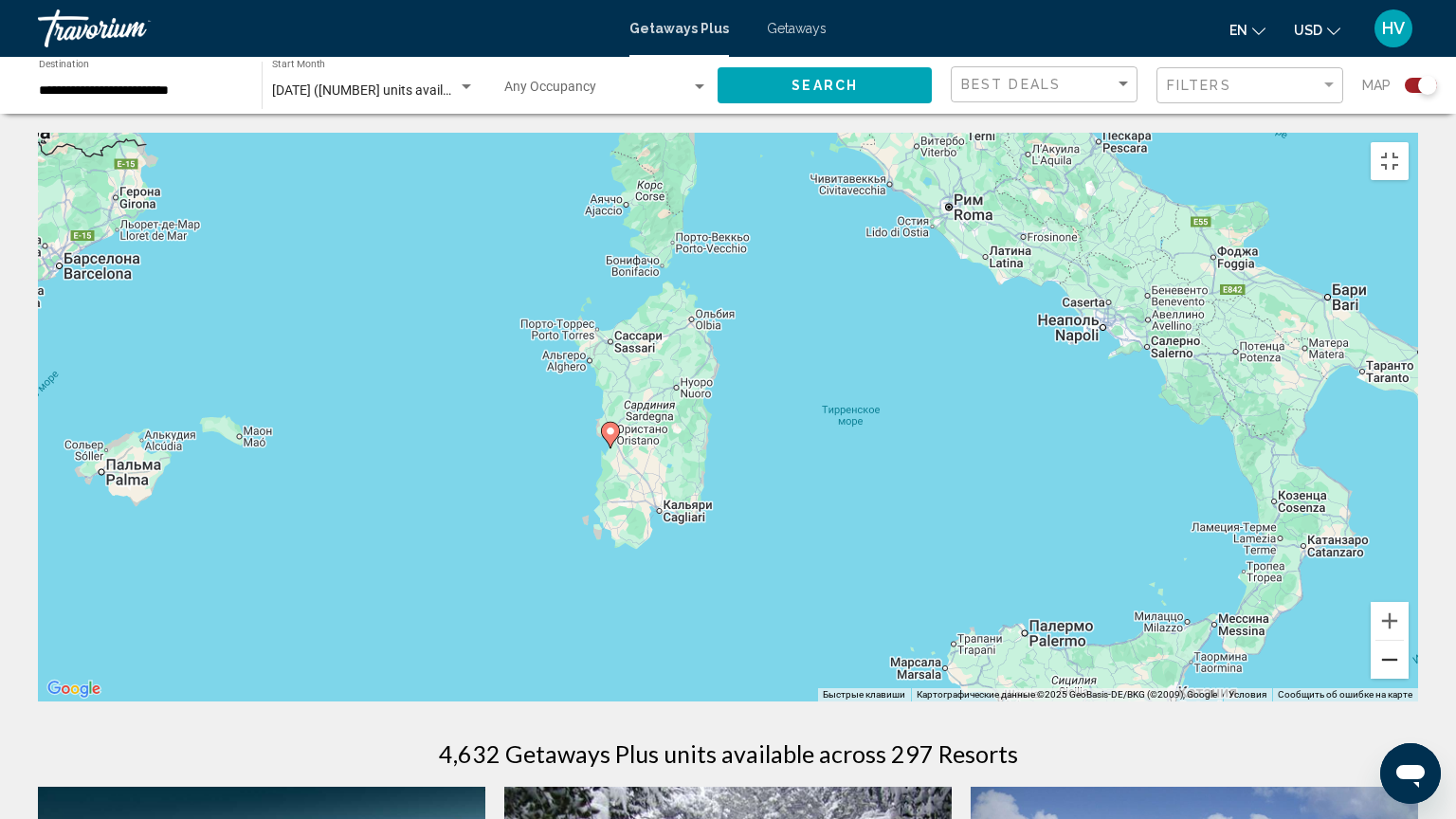 click at bounding box center [1390, 660] 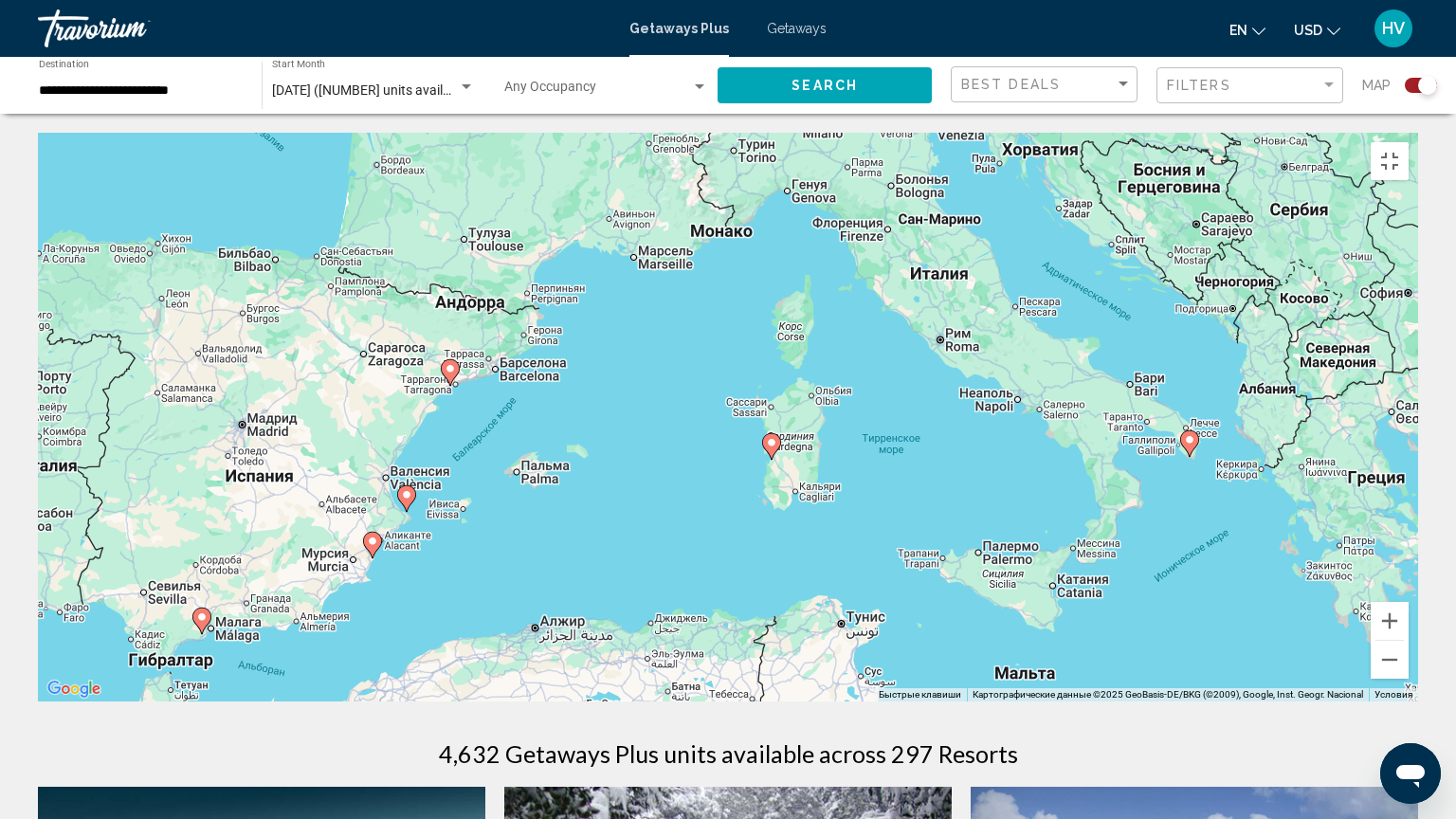 drag, startPoint x: 885, startPoint y: 263, endPoint x: 996, endPoint y: 296, distance: 115.80155 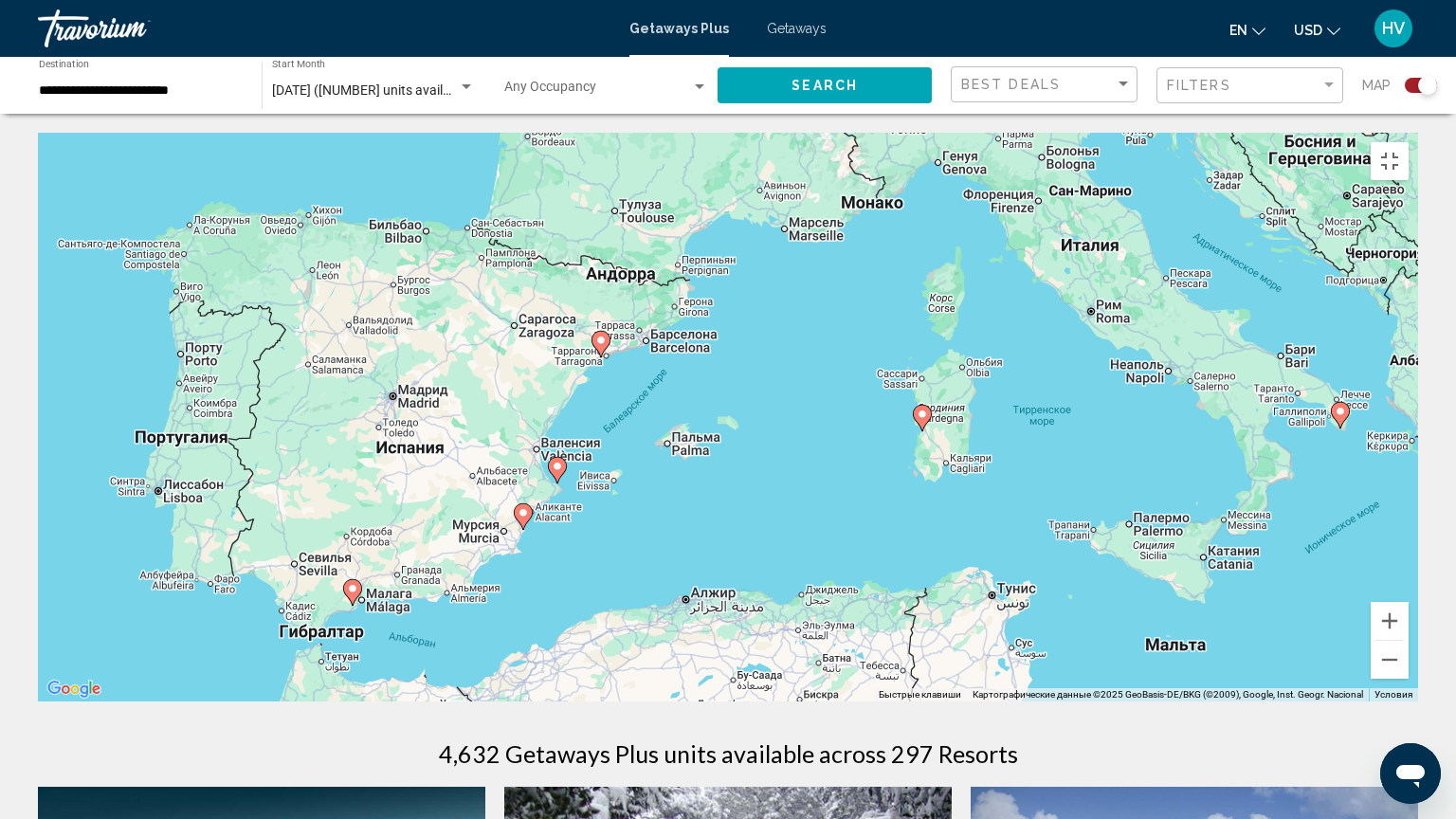 drag, startPoint x: 451, startPoint y: 424, endPoint x: 606, endPoint y: 394, distance: 157.87653 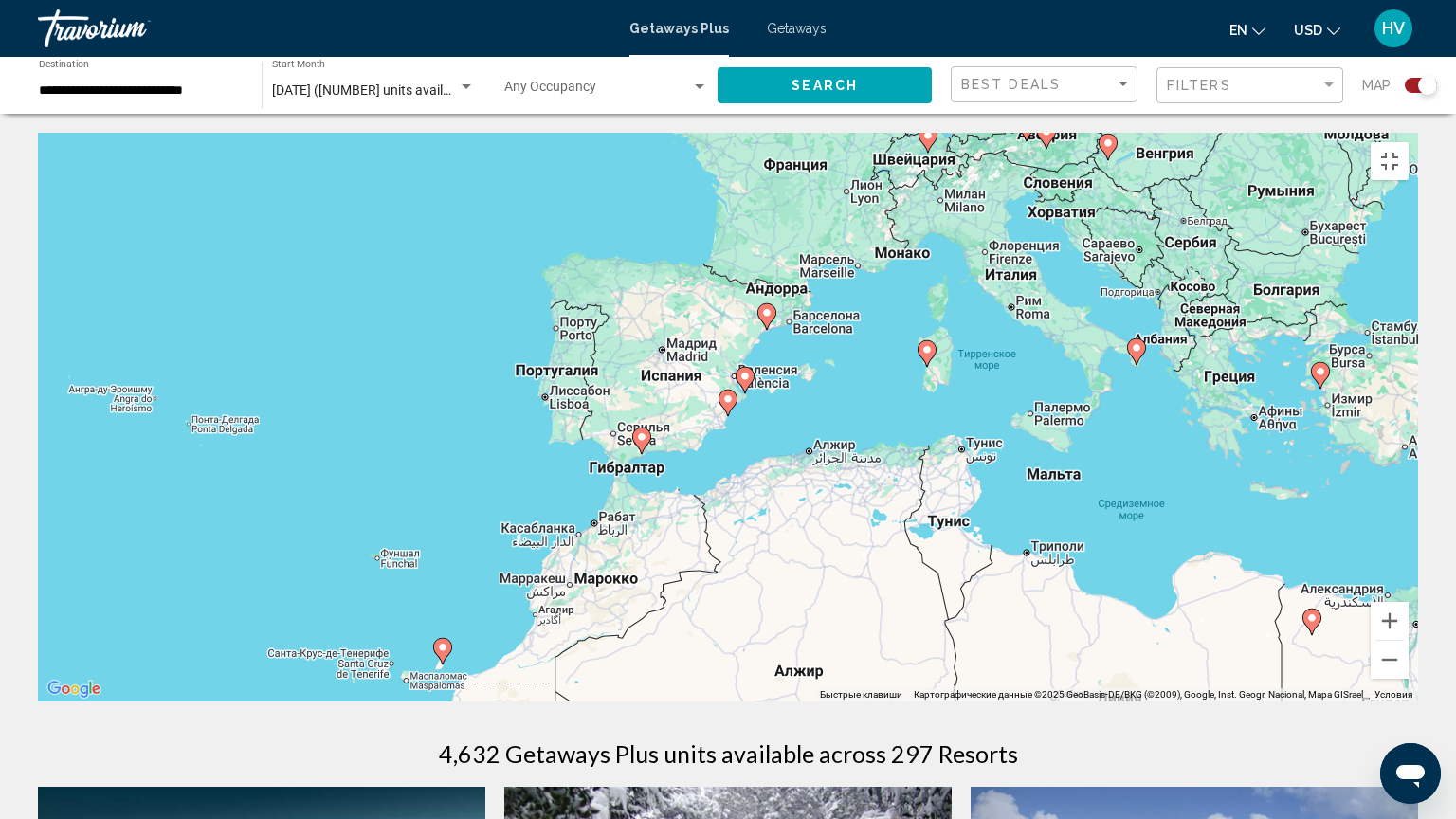 click 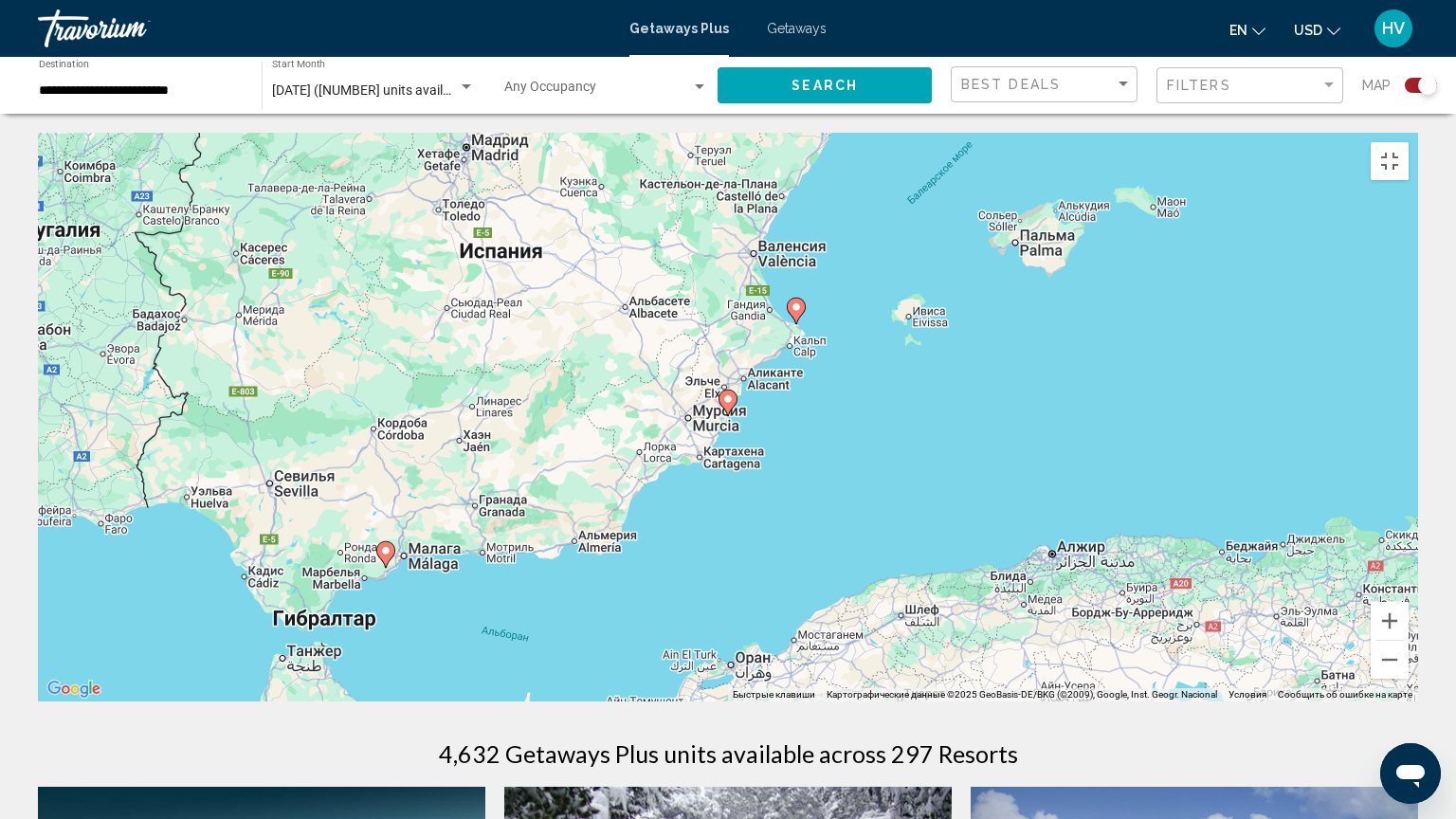 click 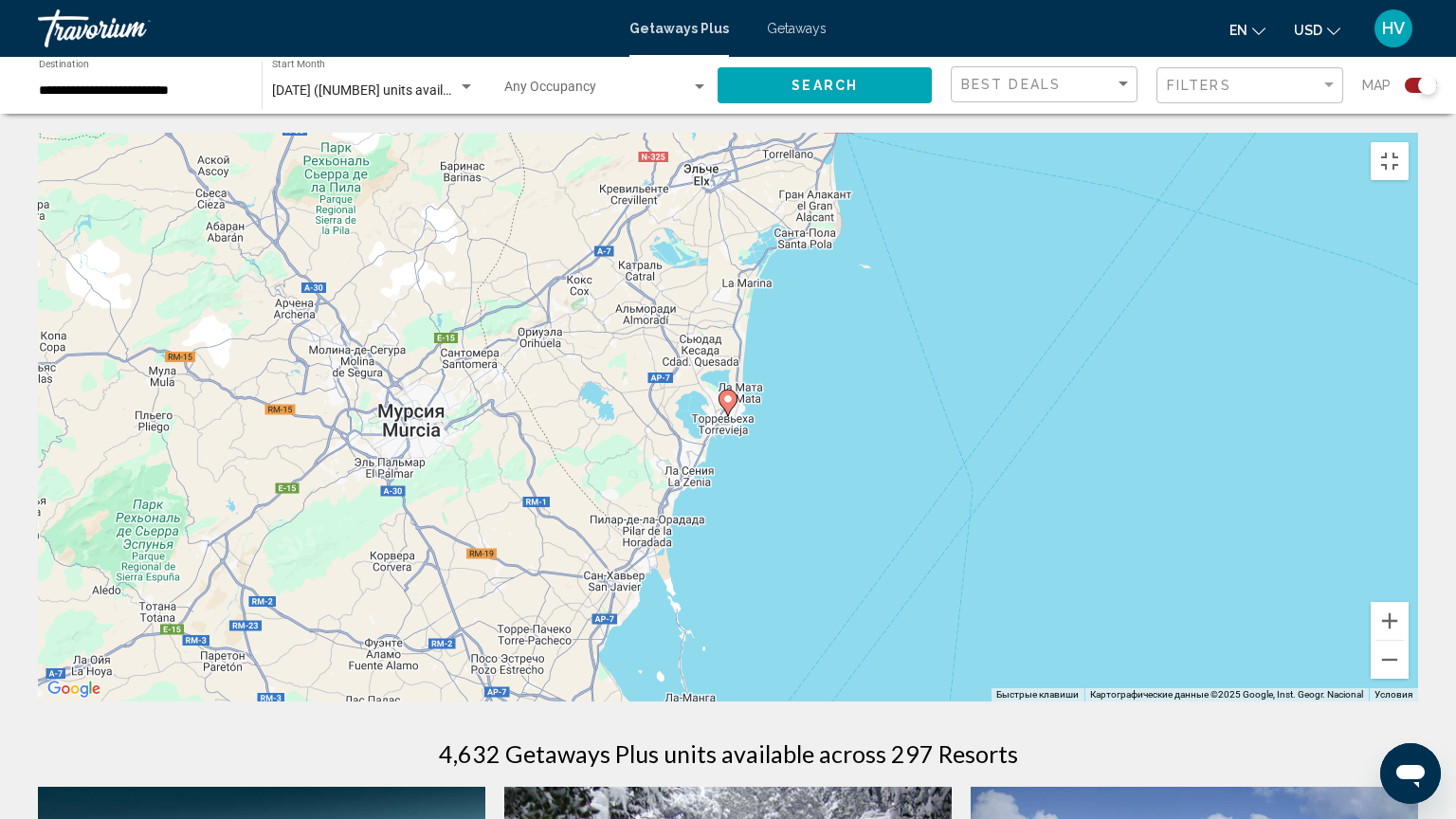 click 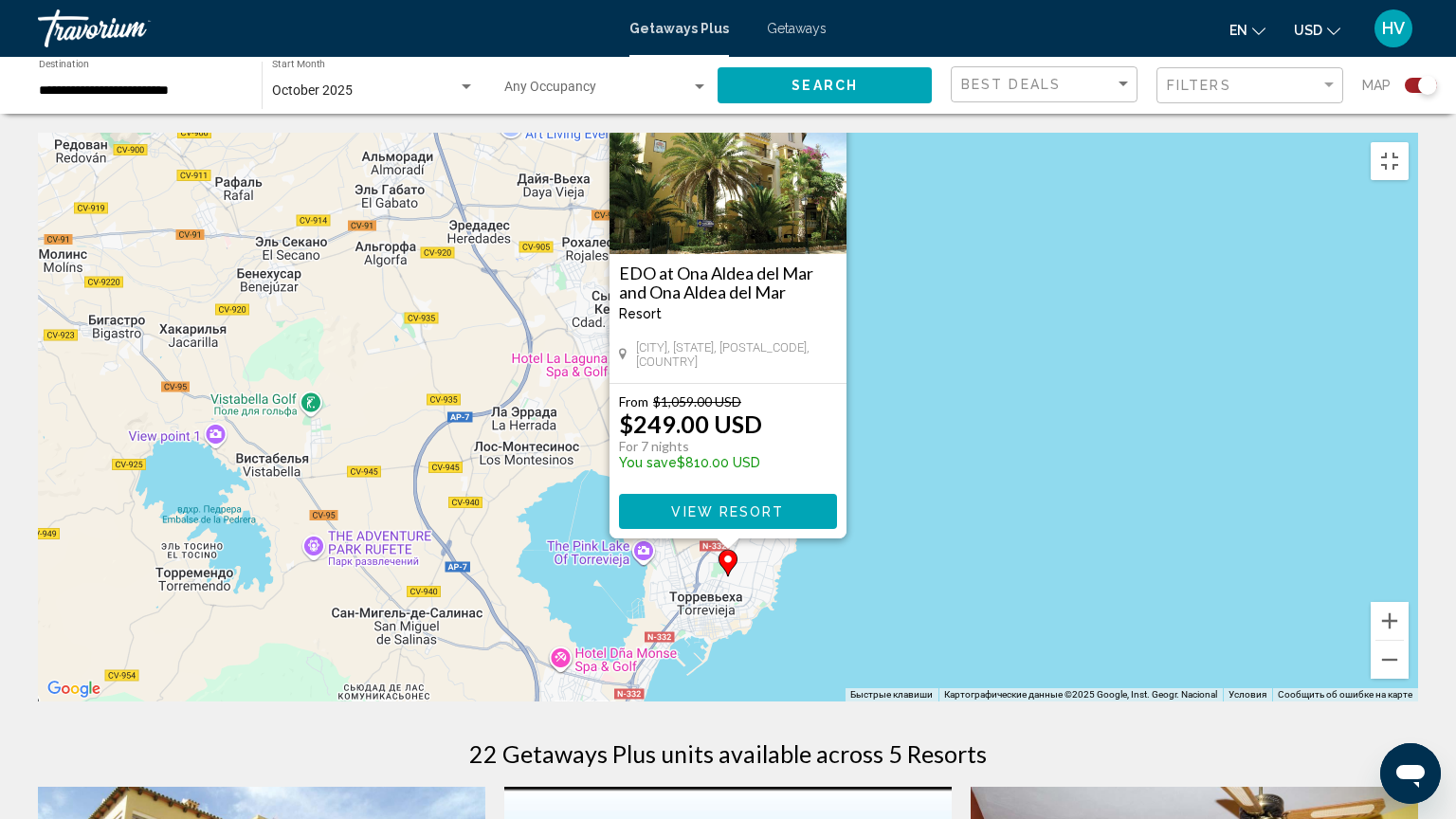 click at bounding box center [728, 159] 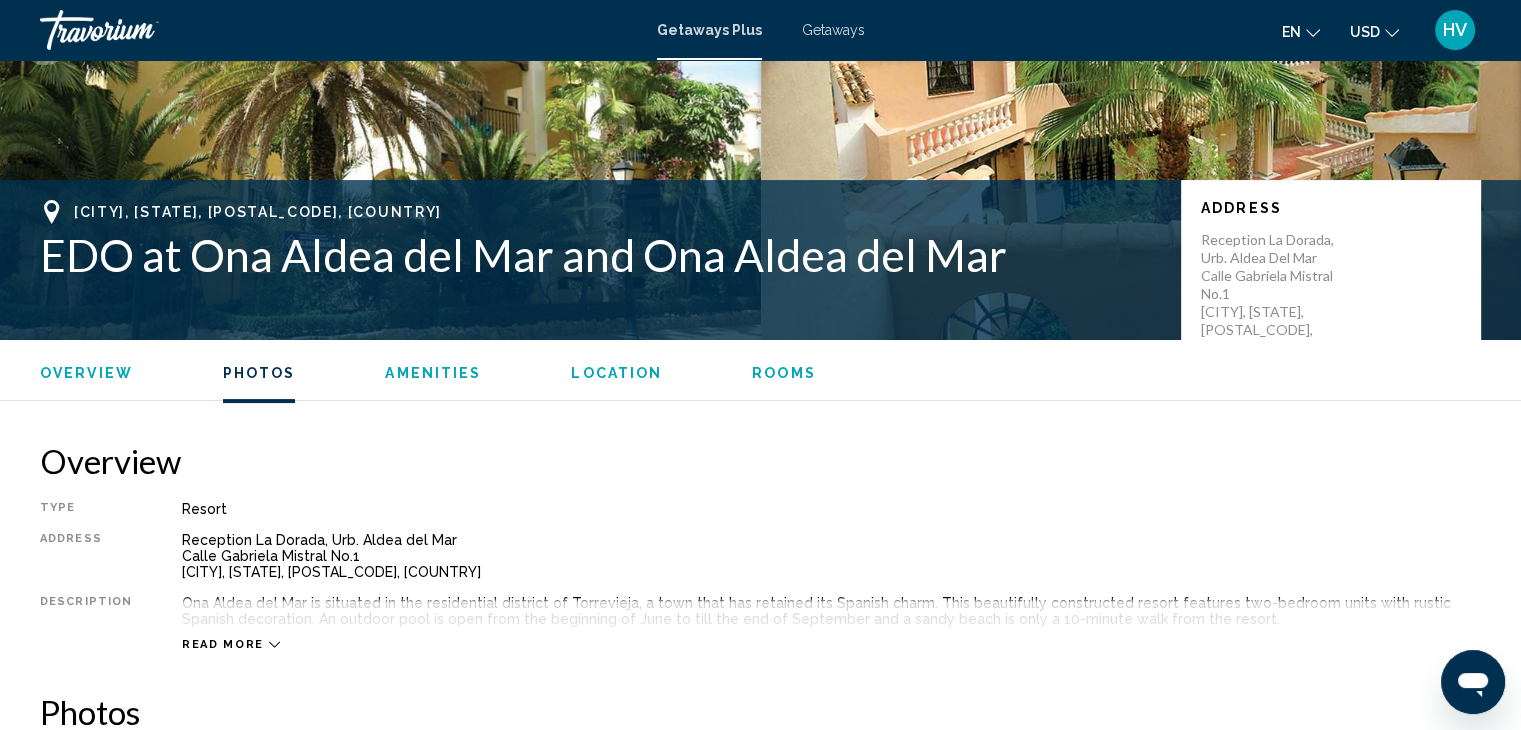 scroll, scrollTop: 266, scrollLeft: 0, axis: vertical 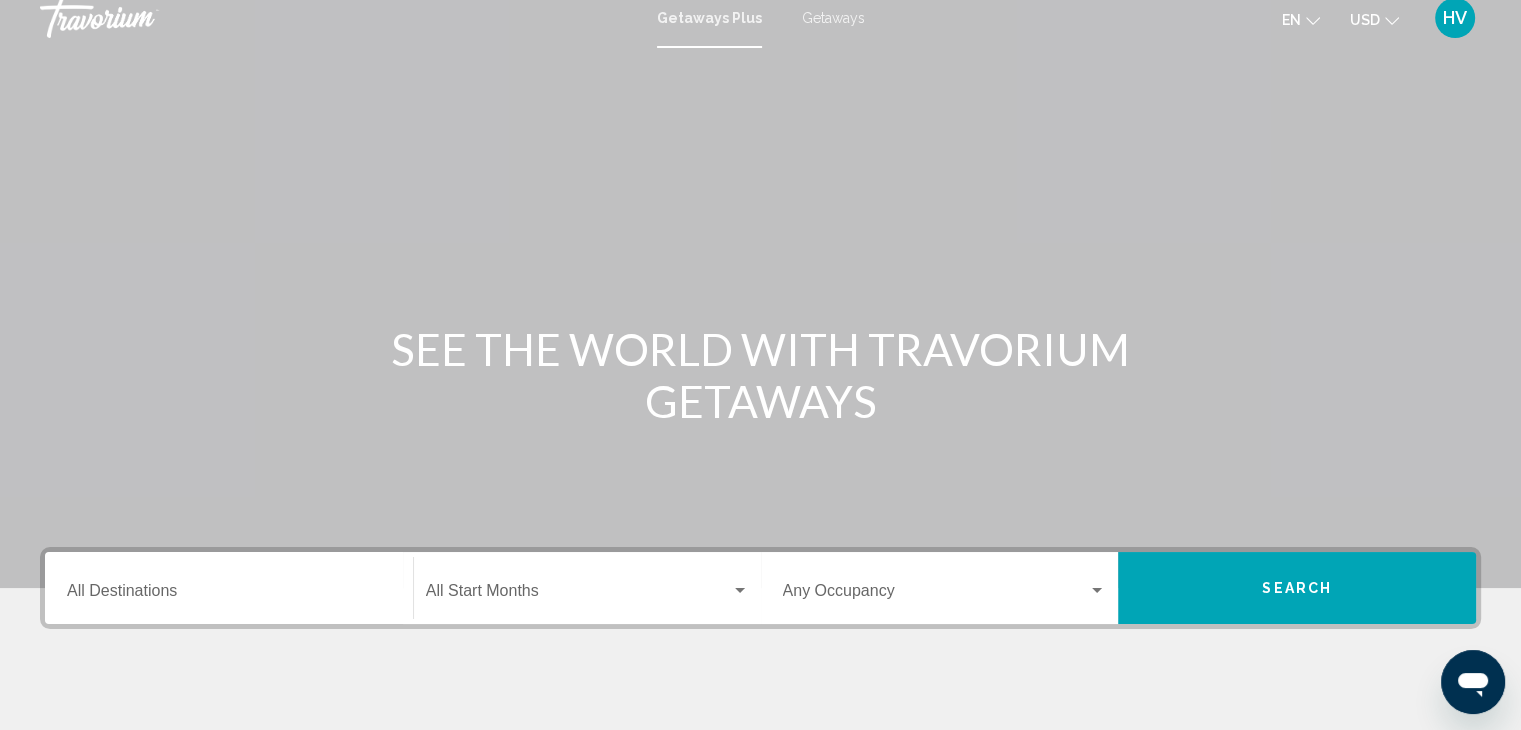 click at bounding box center (578, 595) 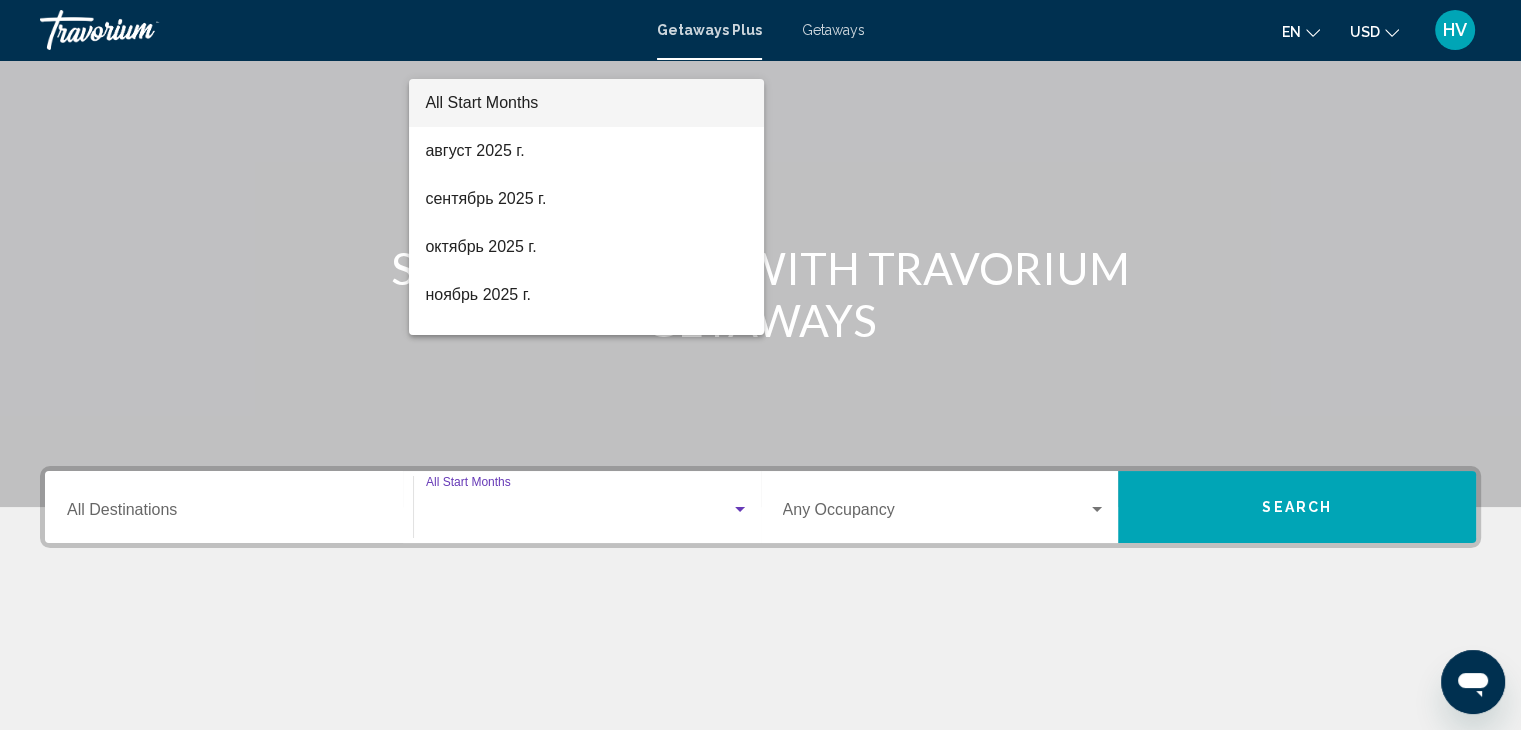 scroll, scrollTop: 356, scrollLeft: 0, axis: vertical 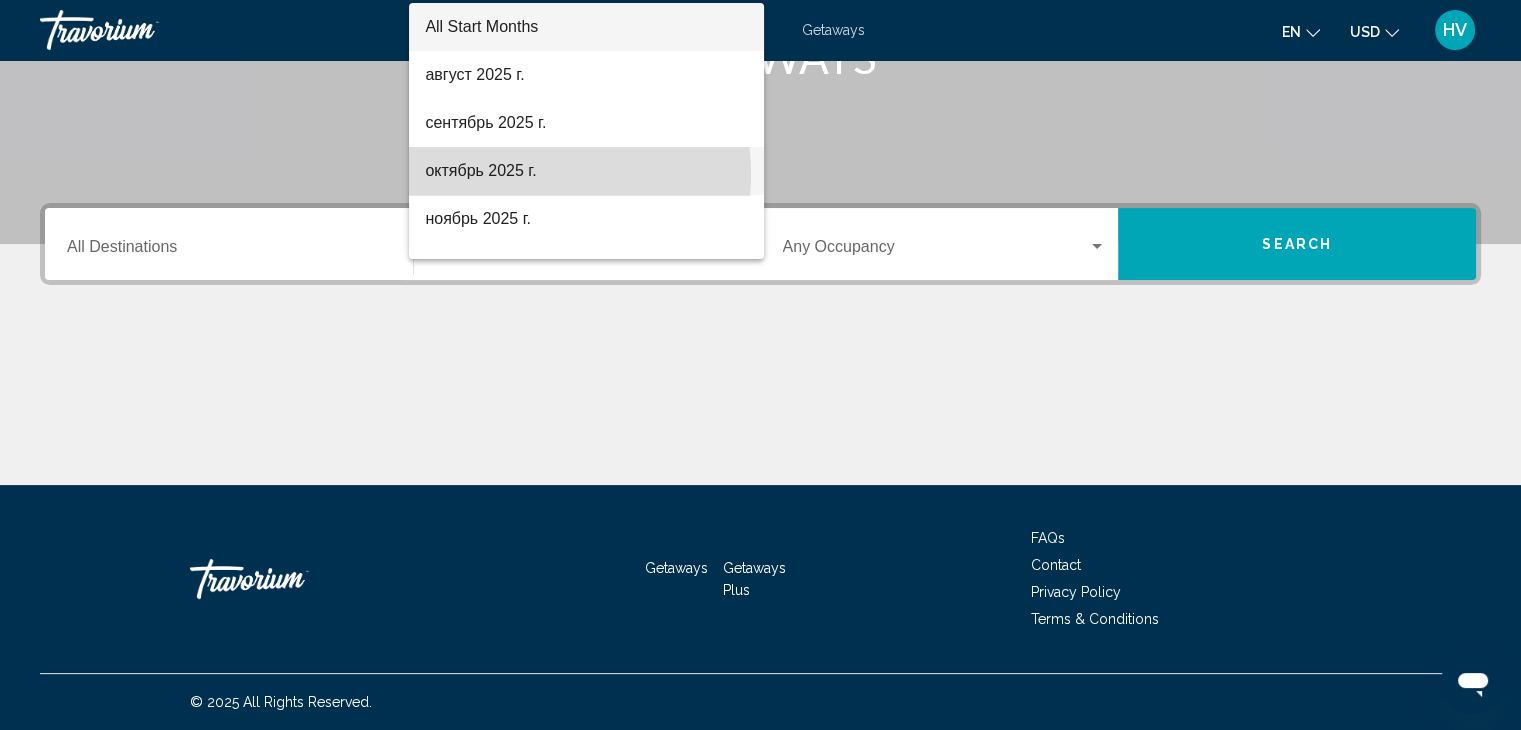 click on "октябрь 2025 г." at bounding box center (586, 171) 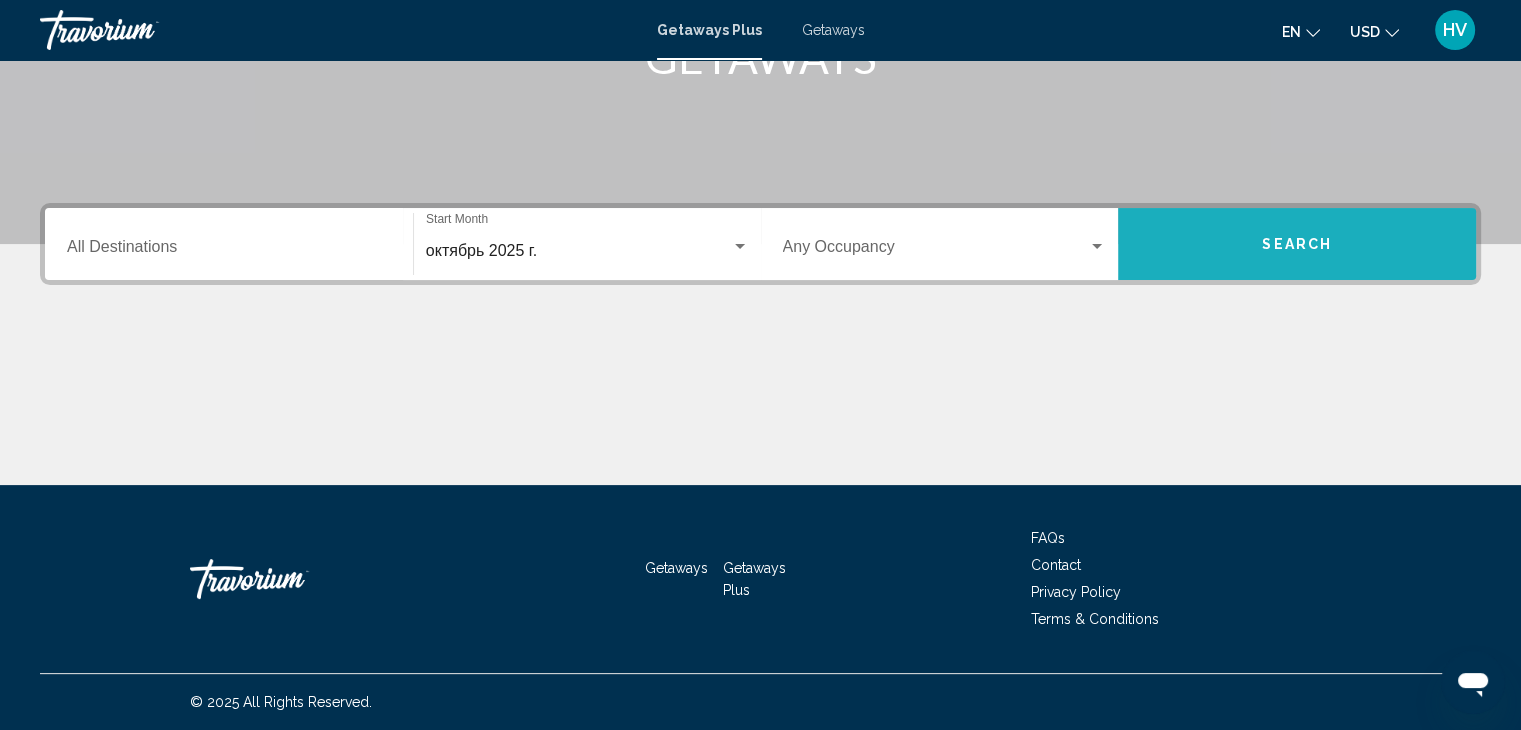 click on "Search" at bounding box center [1297, 244] 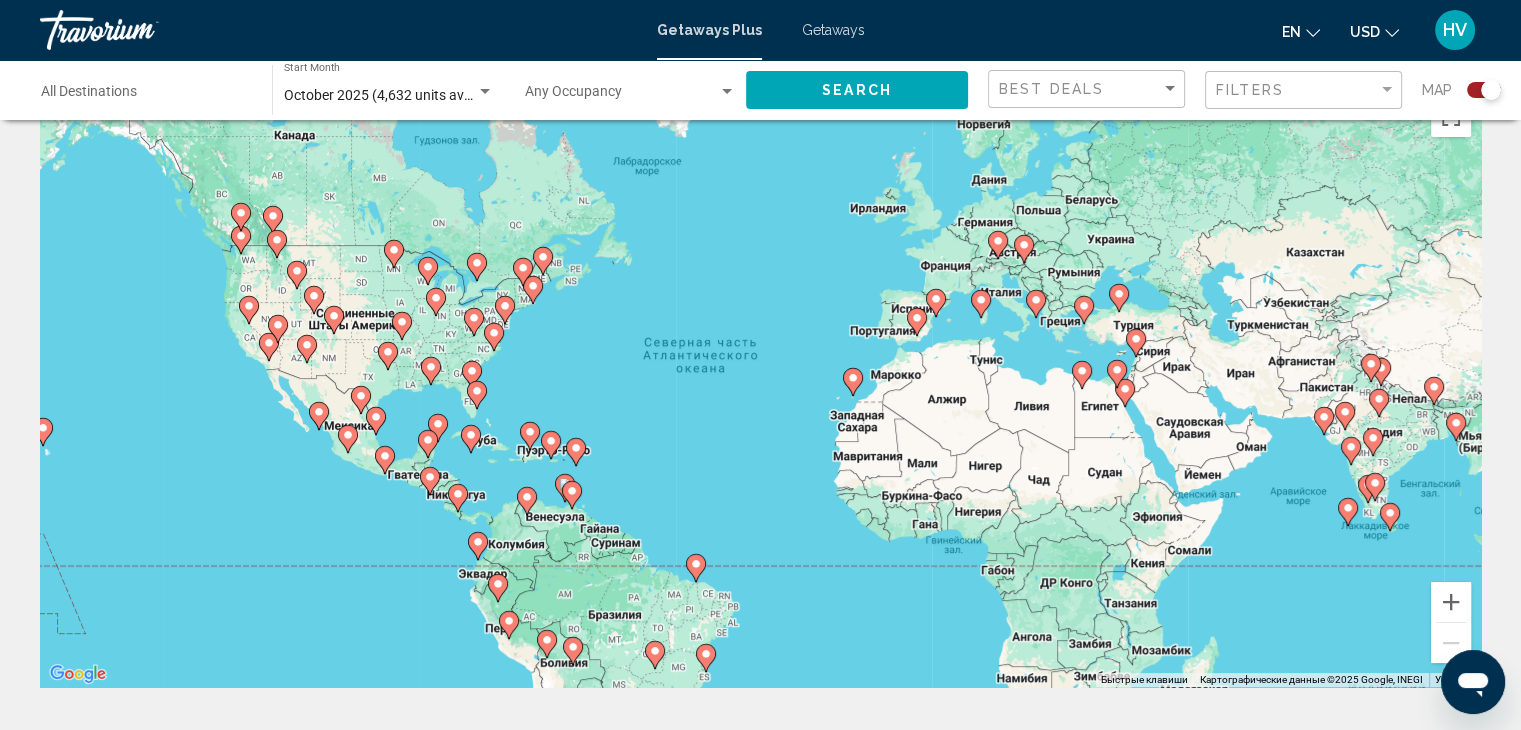 scroll, scrollTop: 48, scrollLeft: 0, axis: vertical 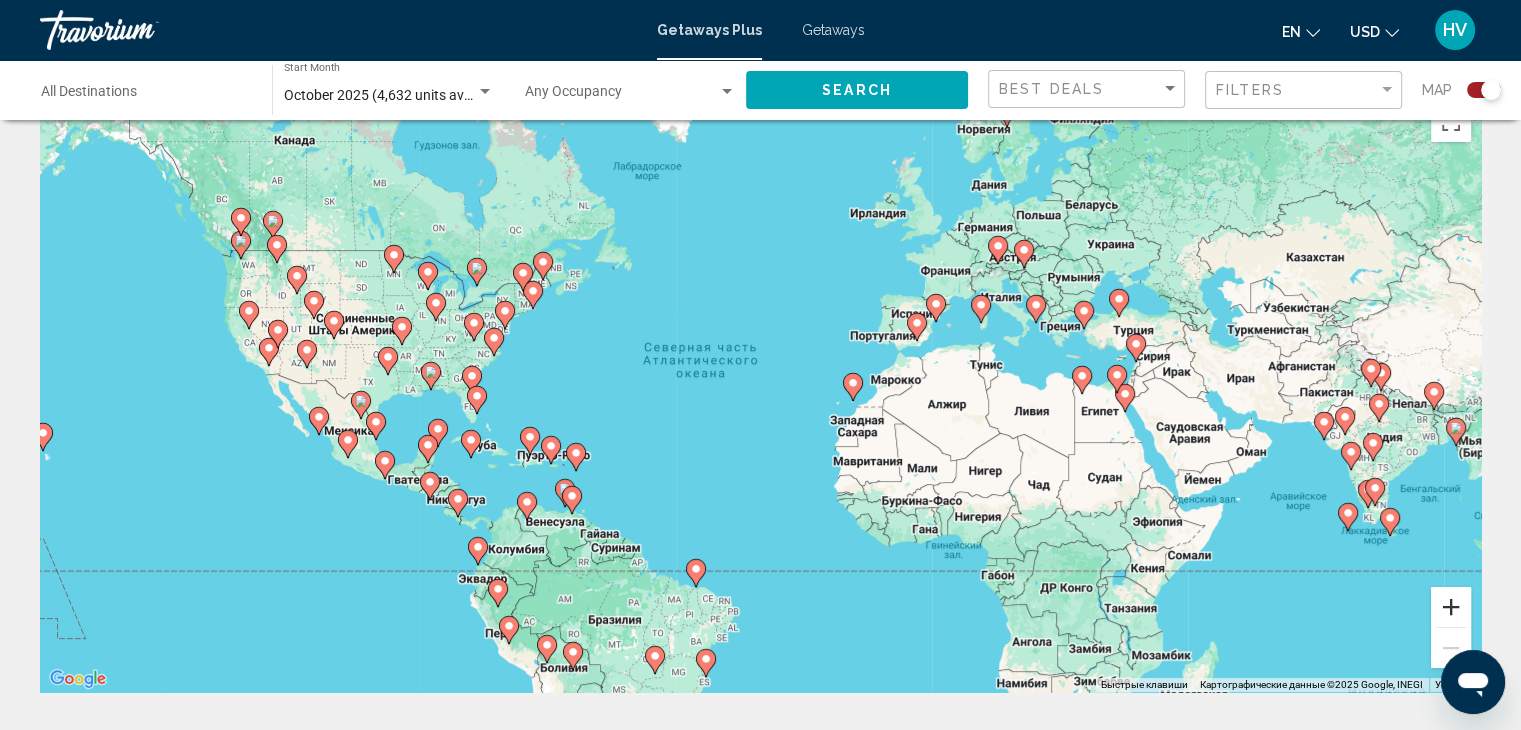 click at bounding box center [1451, 607] 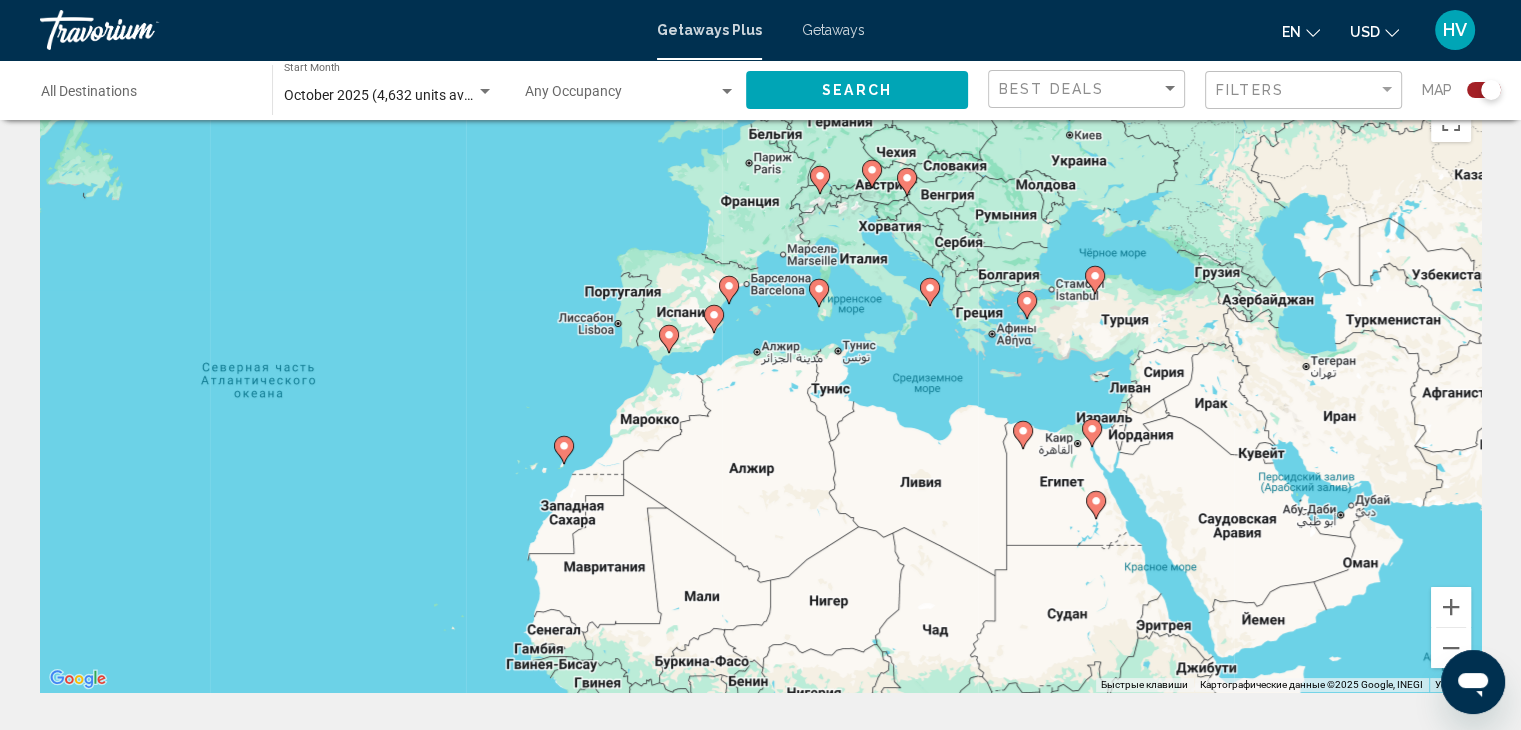 drag, startPoint x: 1327, startPoint y: 306, endPoint x: 939, endPoint y: 357, distance: 391.33746 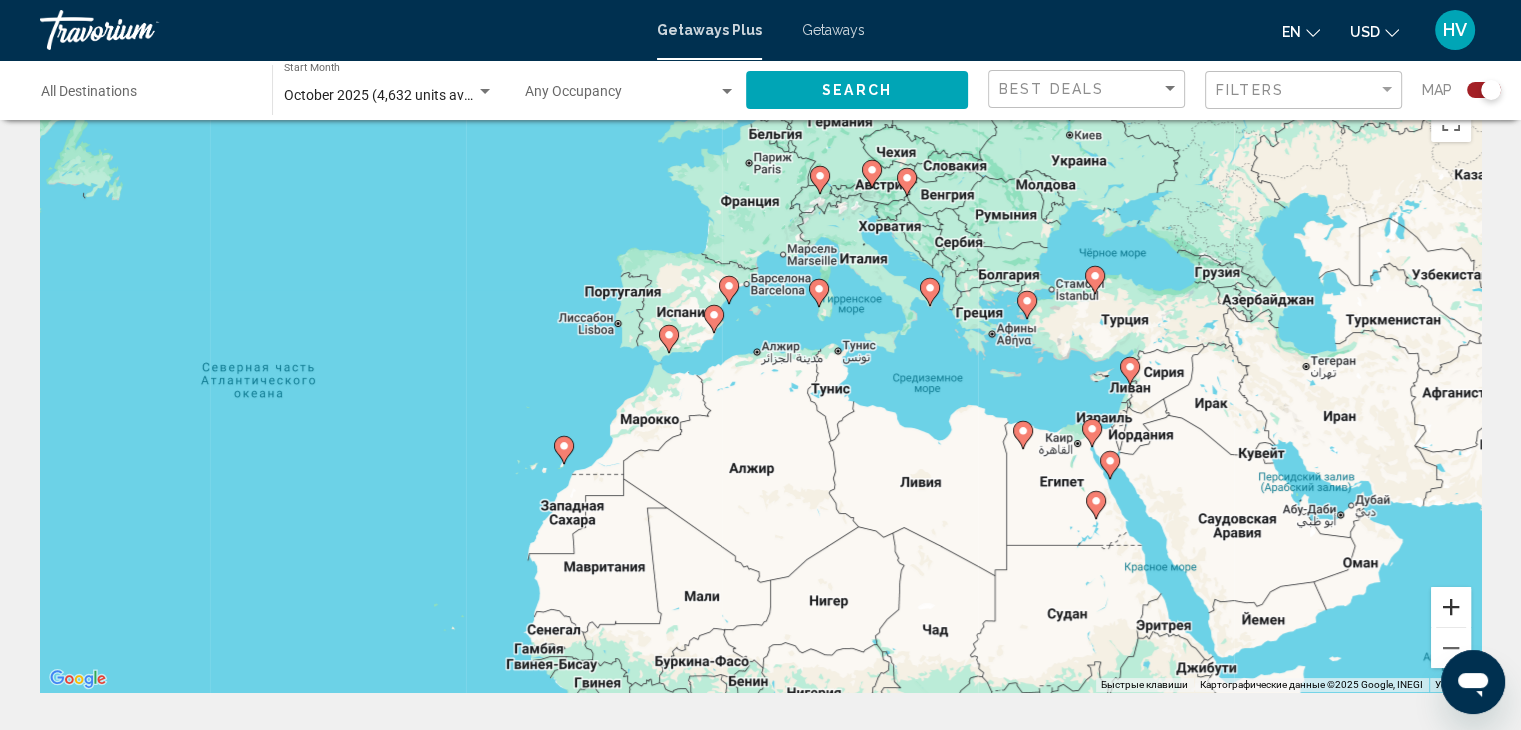 click at bounding box center (1451, 607) 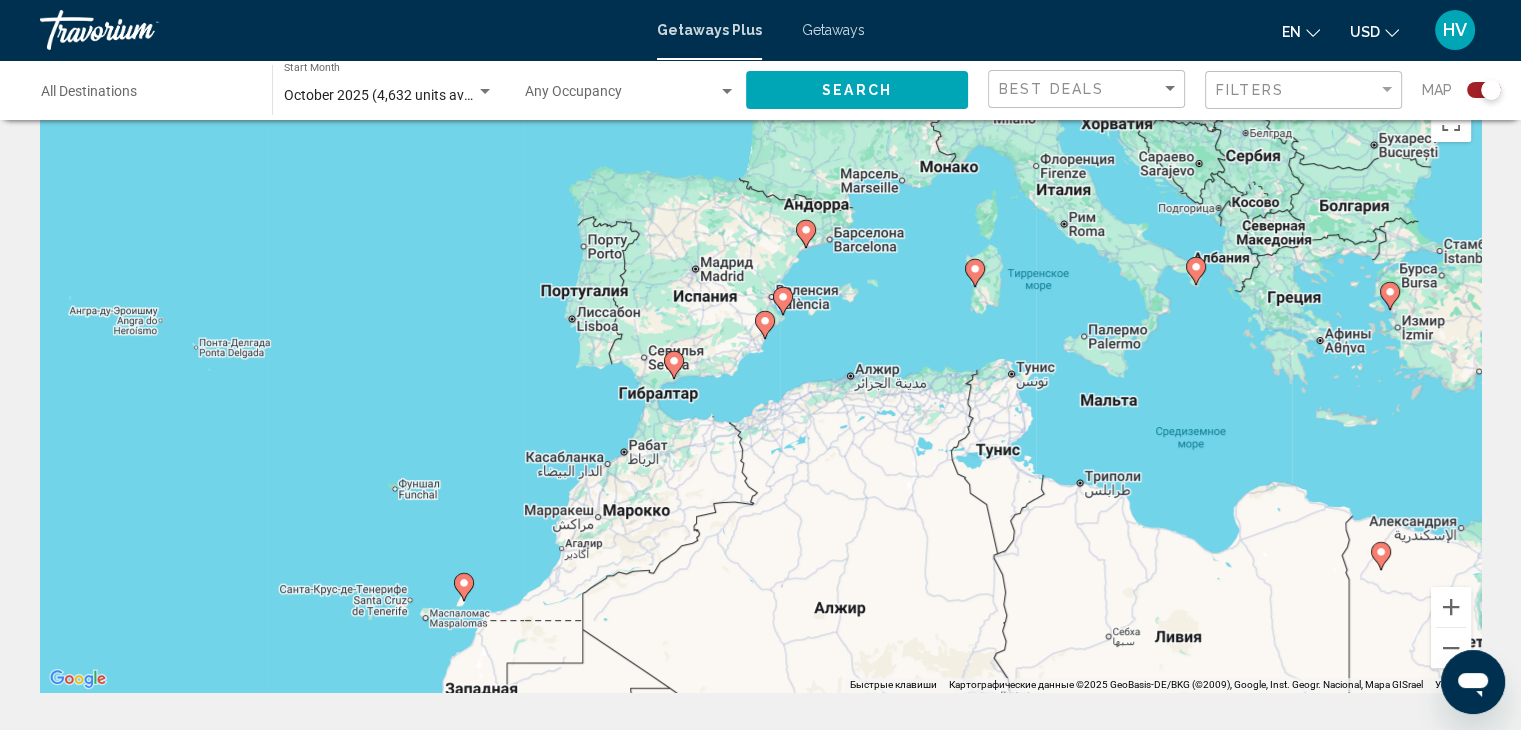 drag, startPoint x: 775, startPoint y: 245, endPoint x: 875, endPoint y: 313, distance: 120.92973 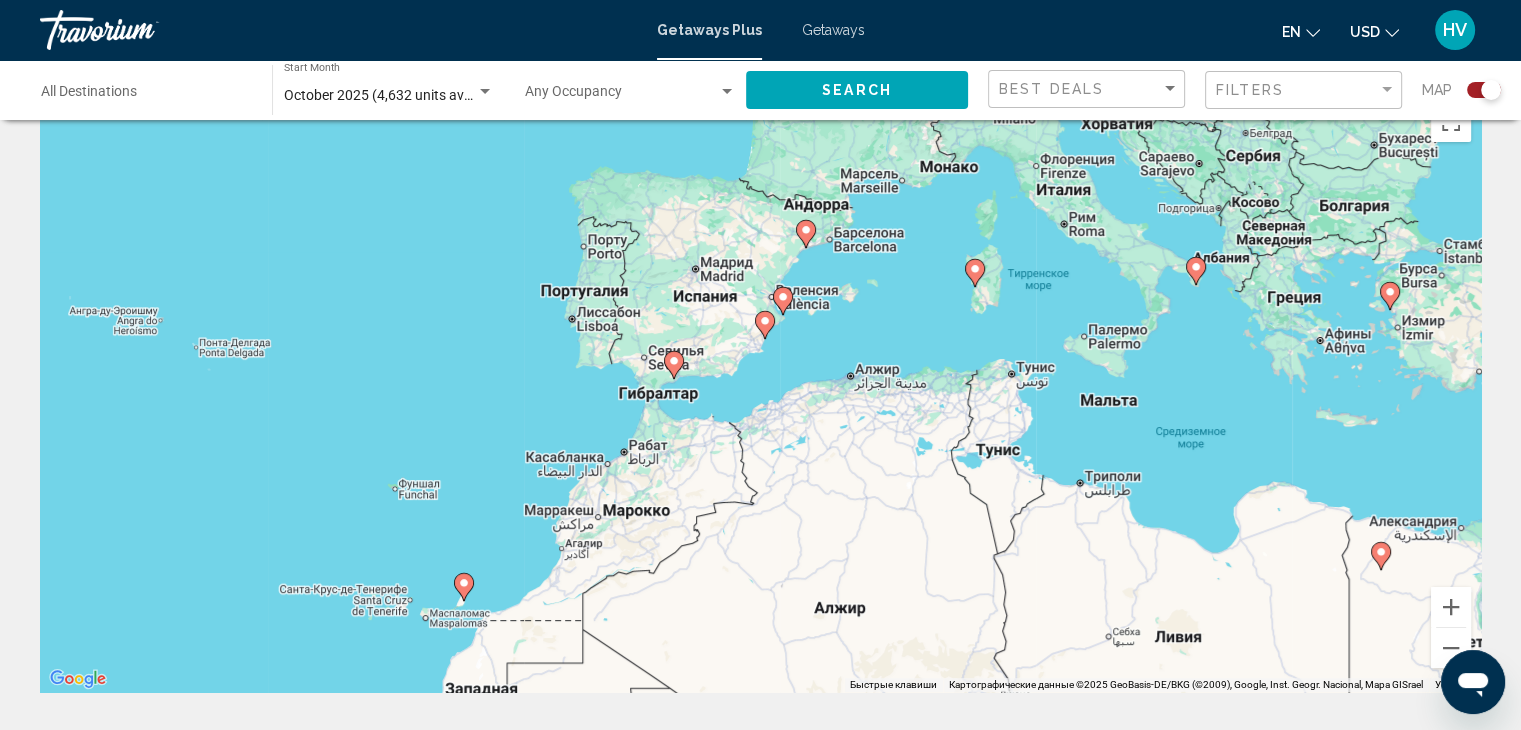 click 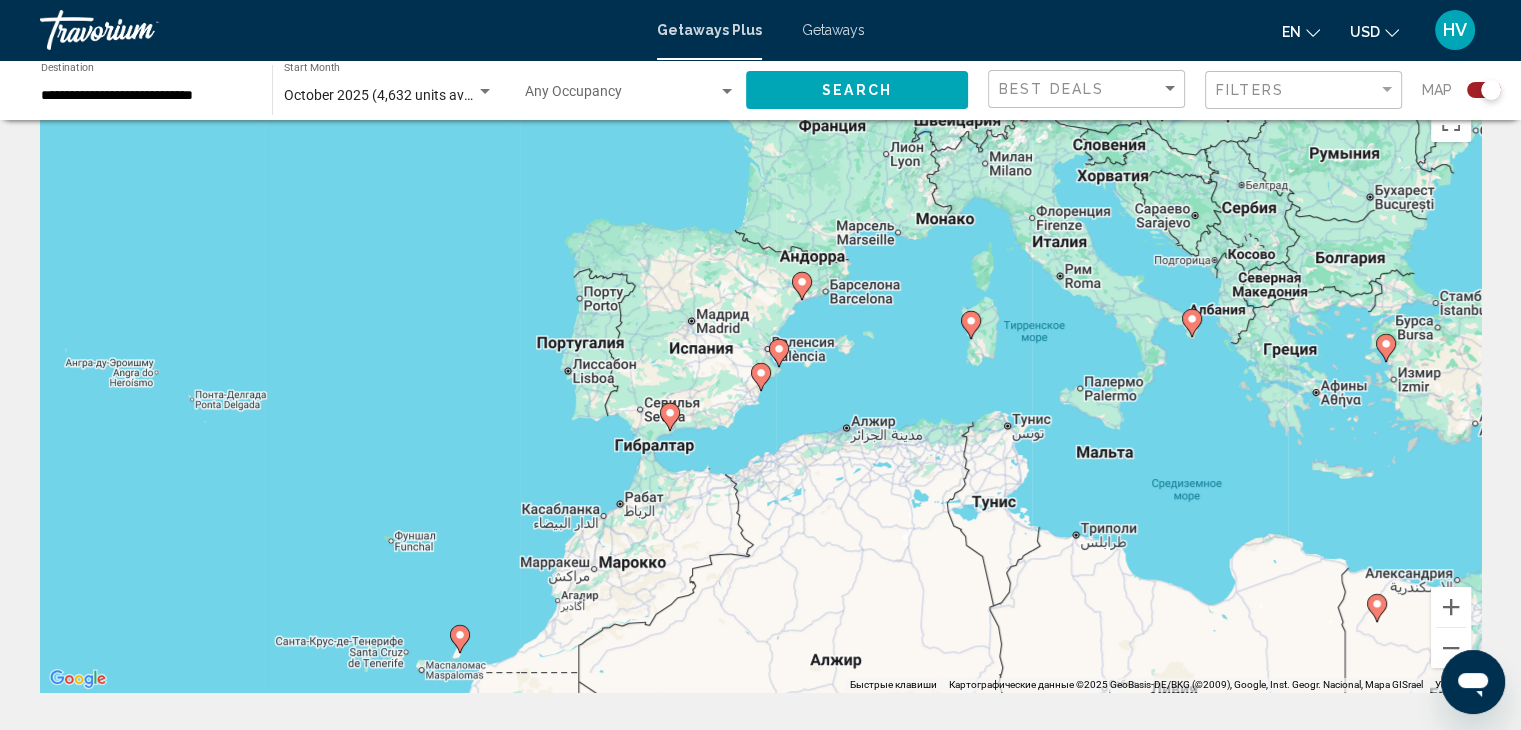 click 